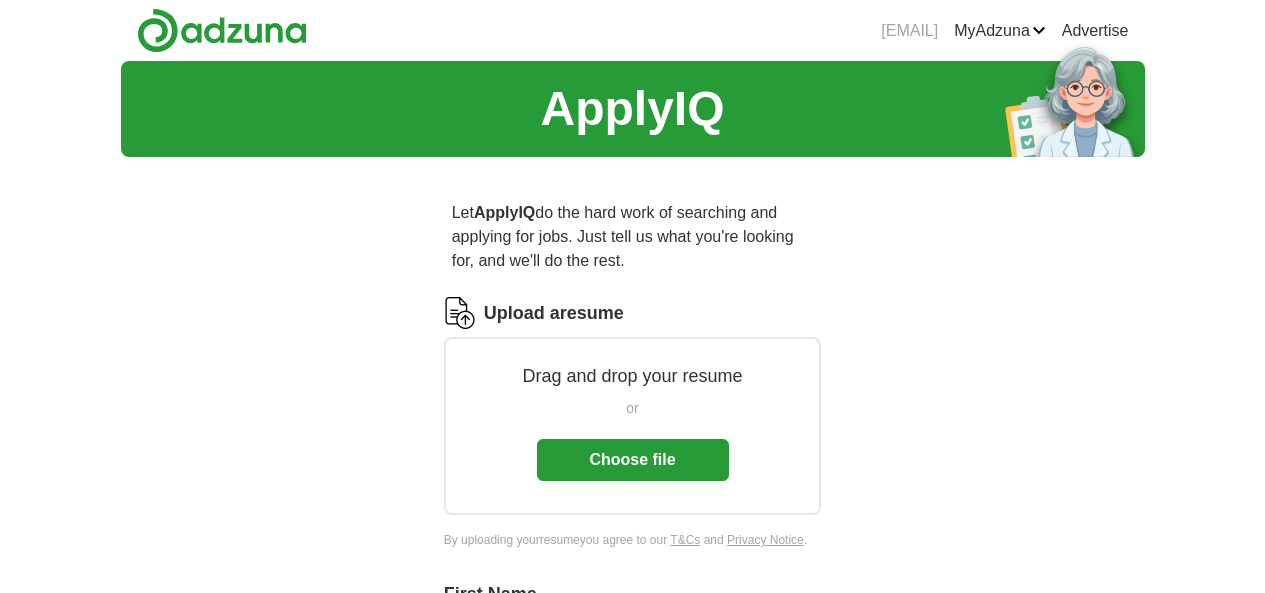 scroll, scrollTop: 0, scrollLeft: 0, axis: both 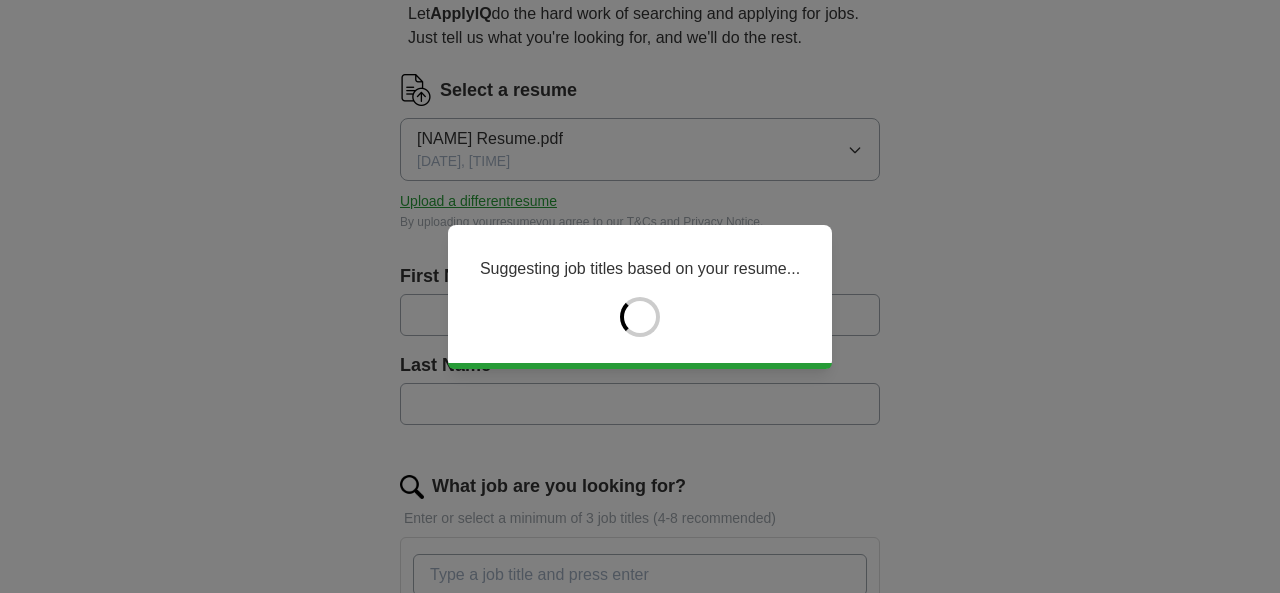 type on "********" 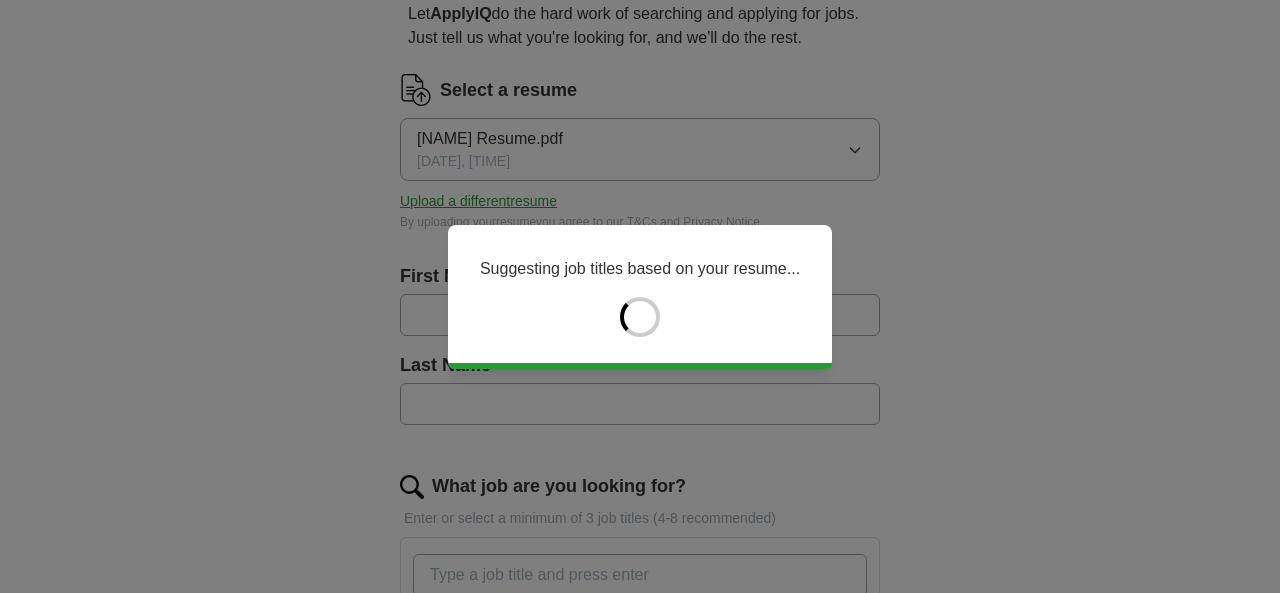 type on "******" 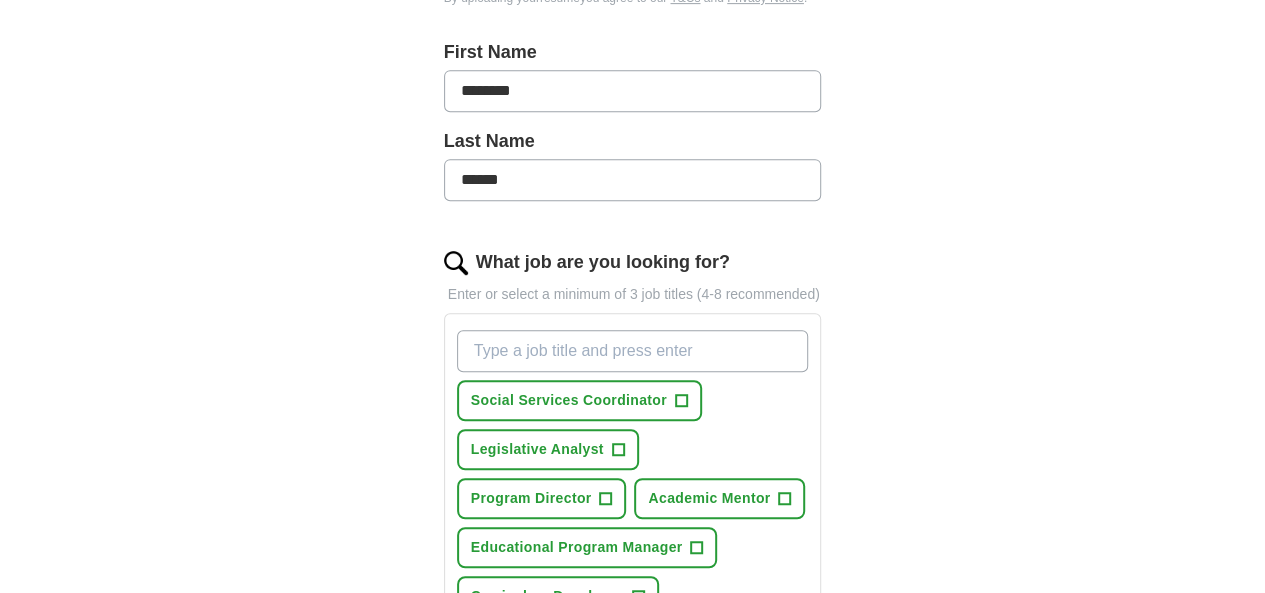 scroll, scrollTop: 585, scrollLeft: 0, axis: vertical 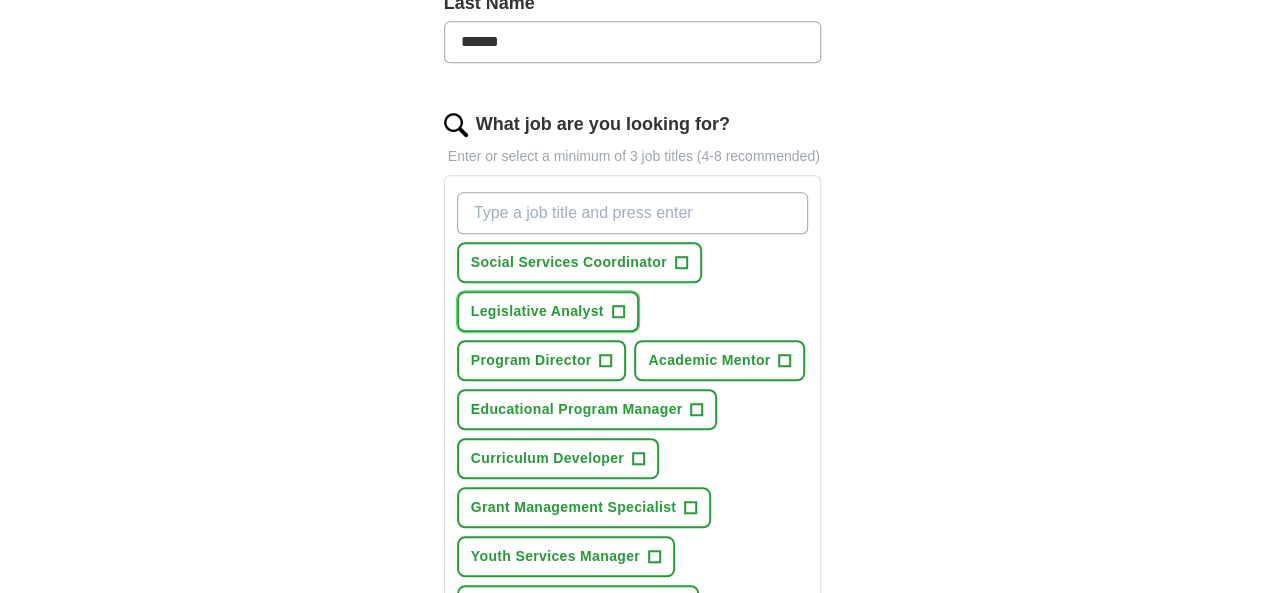 click on "Legislative Analyst" at bounding box center (537, 311) 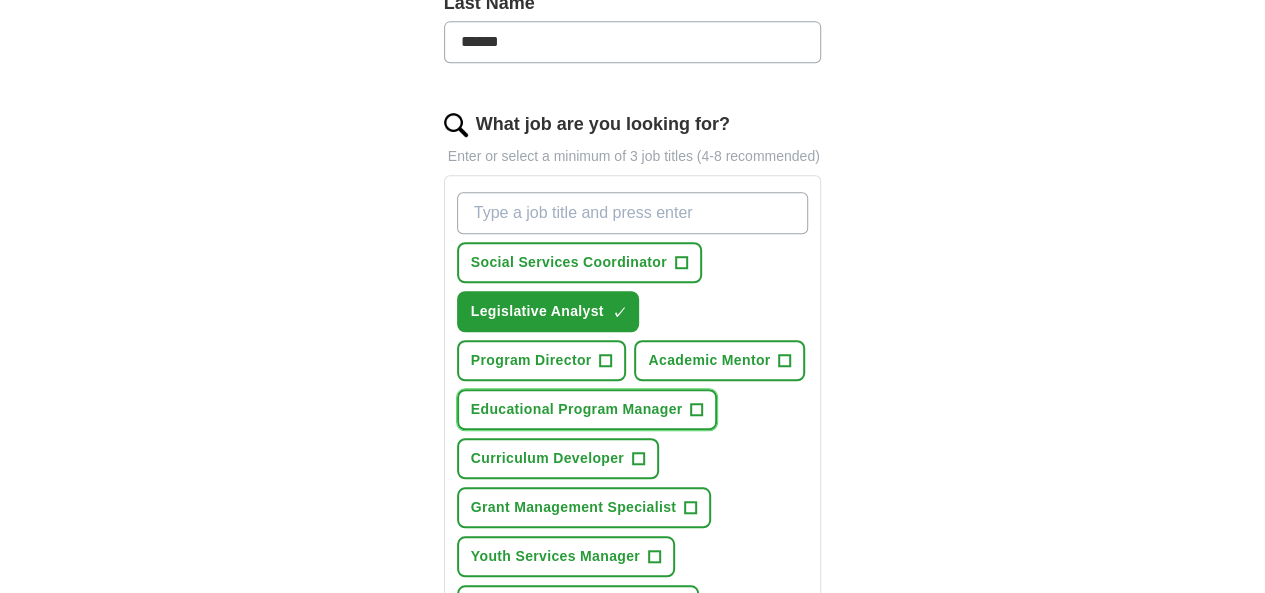 click on "Educational Program Manager" at bounding box center (577, 409) 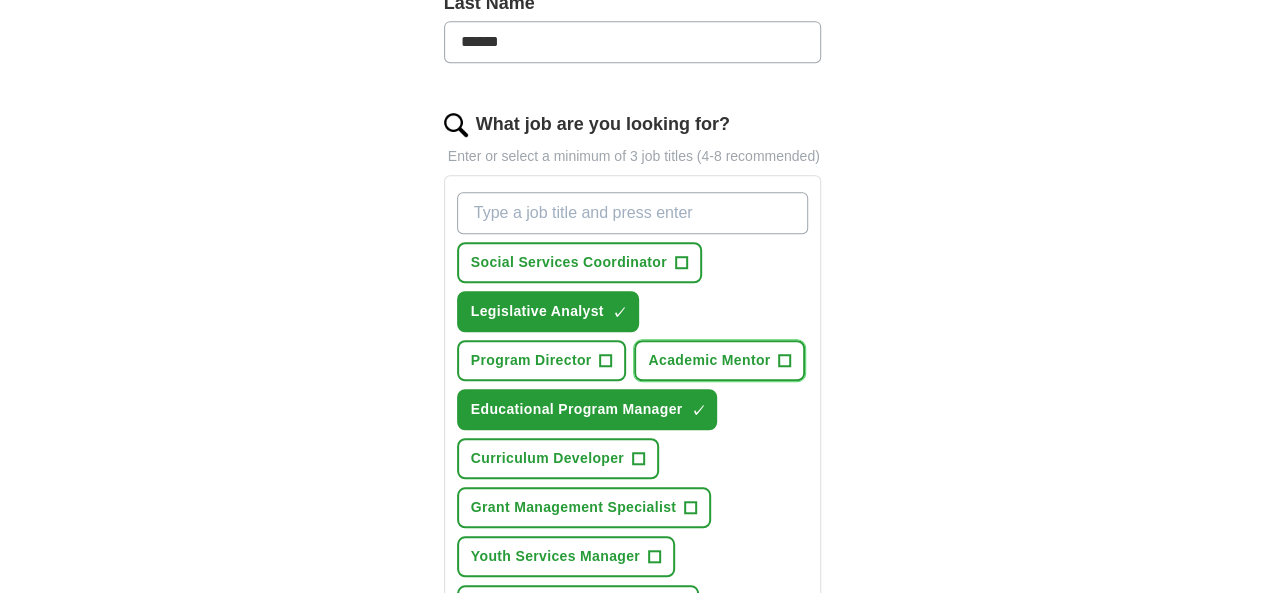 click on "Academic Mentor" at bounding box center (709, 360) 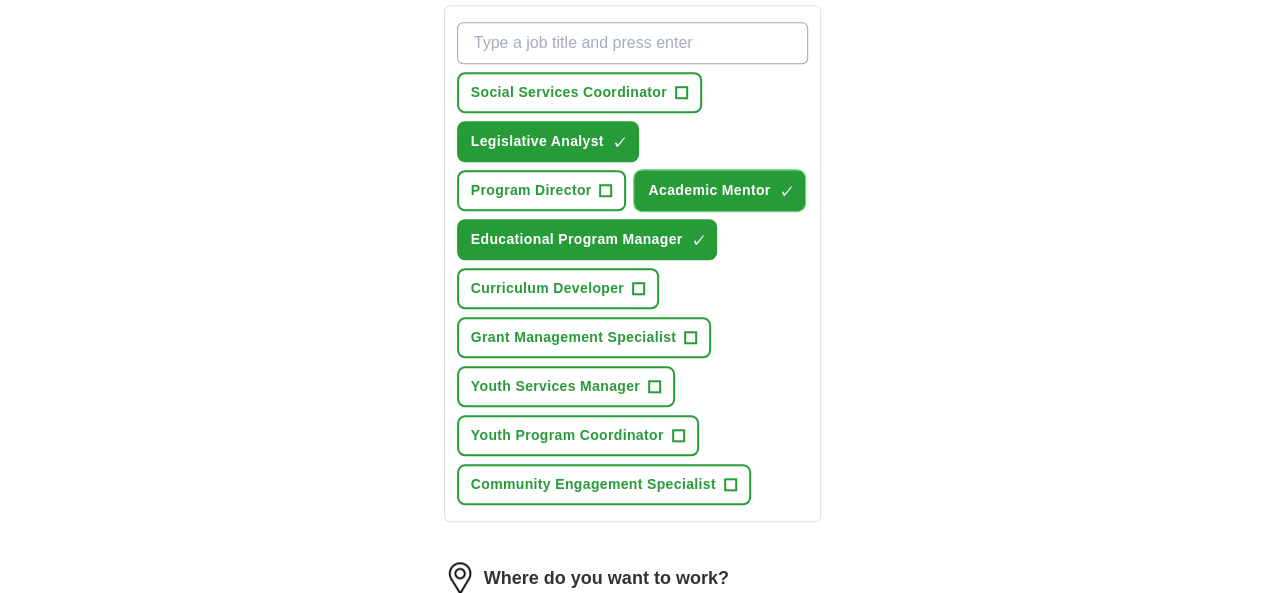 scroll, scrollTop: 754, scrollLeft: 0, axis: vertical 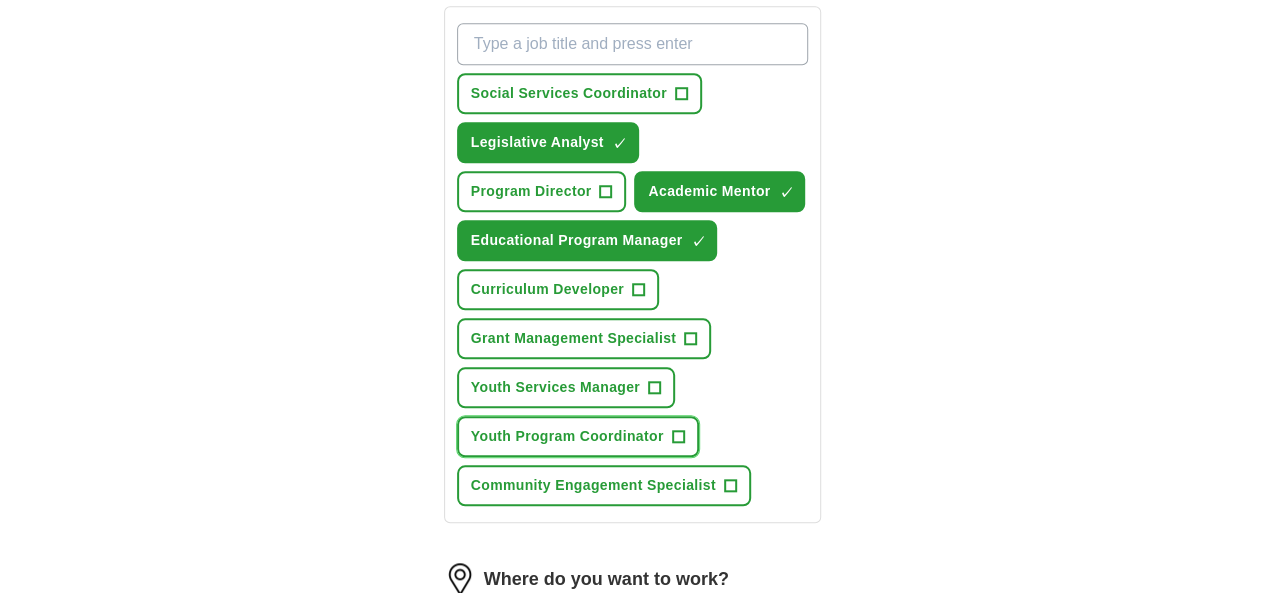click on "Youth Program Coordinator" at bounding box center (567, 436) 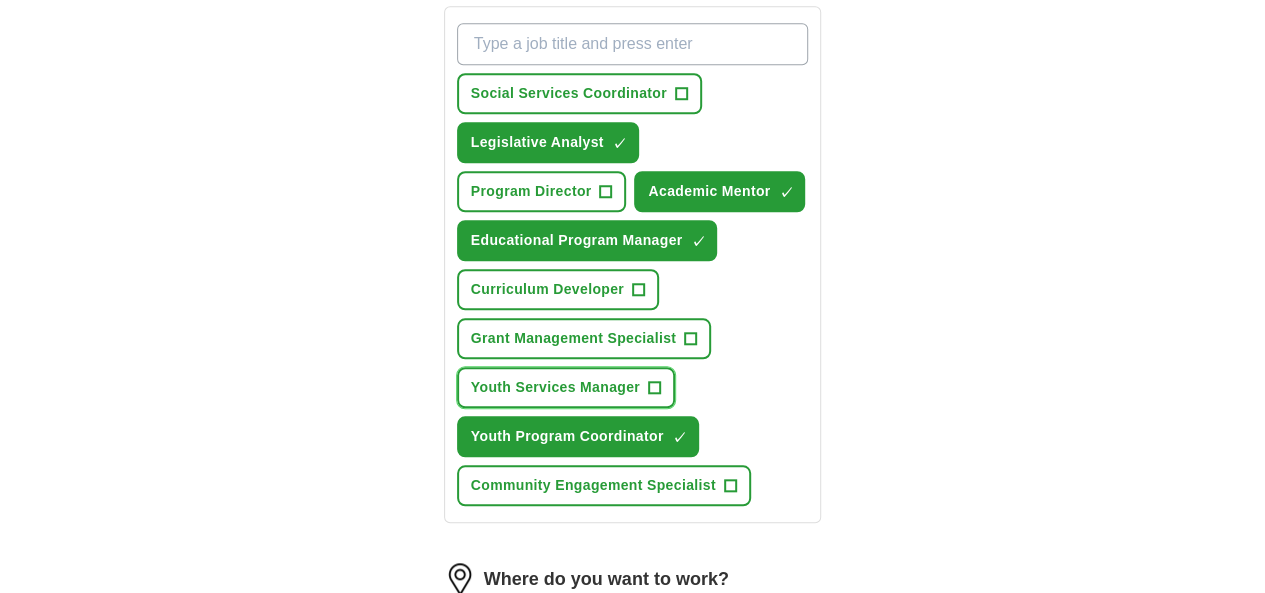 click on "Youth Services Manager +" at bounding box center [566, 387] 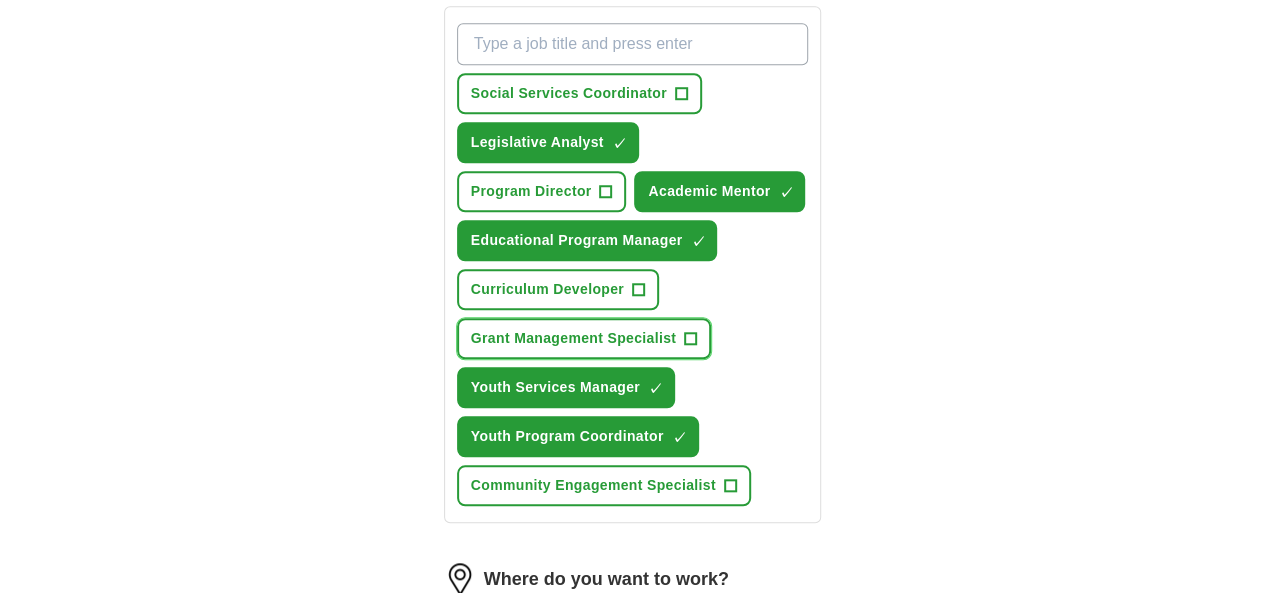 click on "Grant Management Specialist" at bounding box center (574, 338) 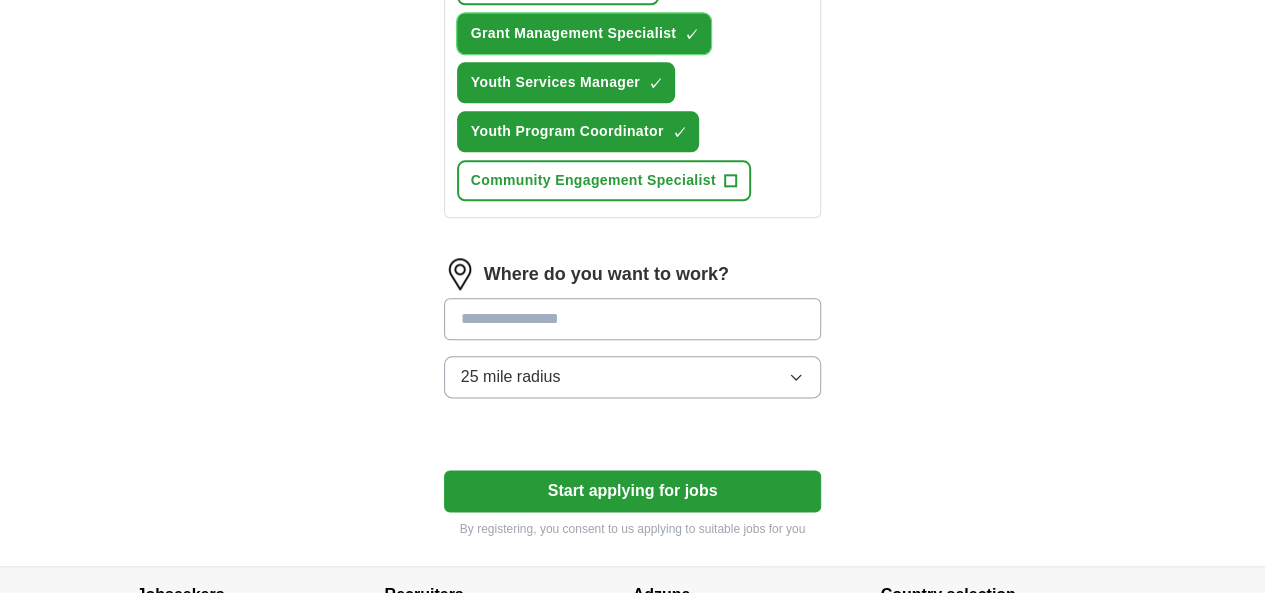 scroll, scrollTop: 1060, scrollLeft: 0, axis: vertical 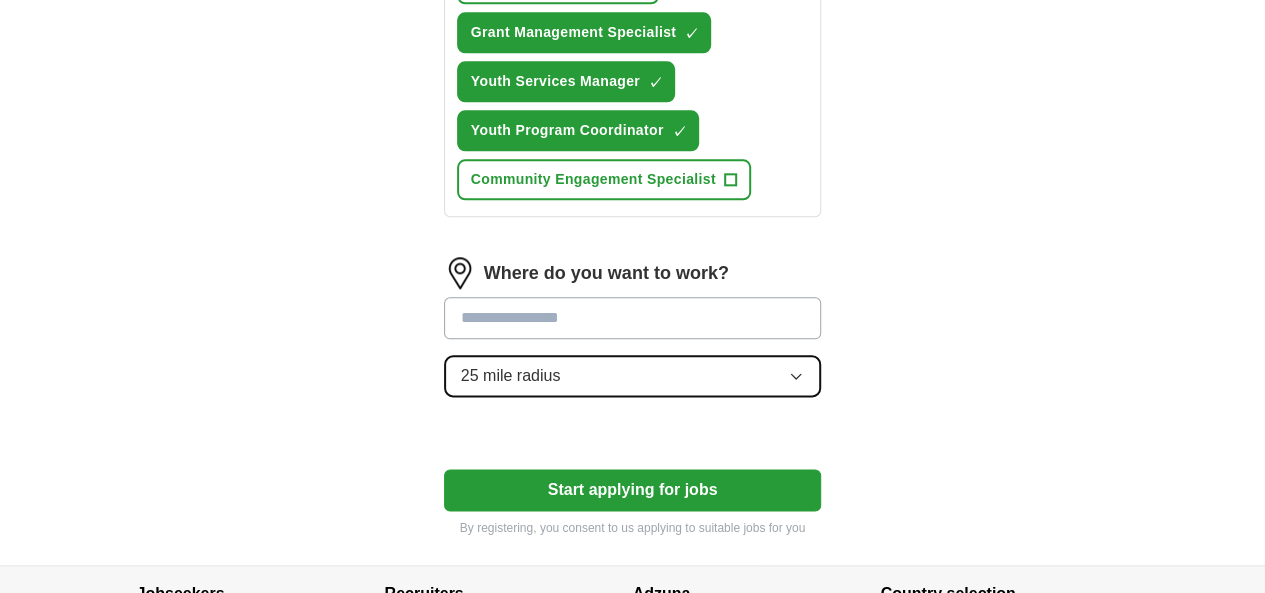 click on "25 mile radius" at bounding box center (633, 376) 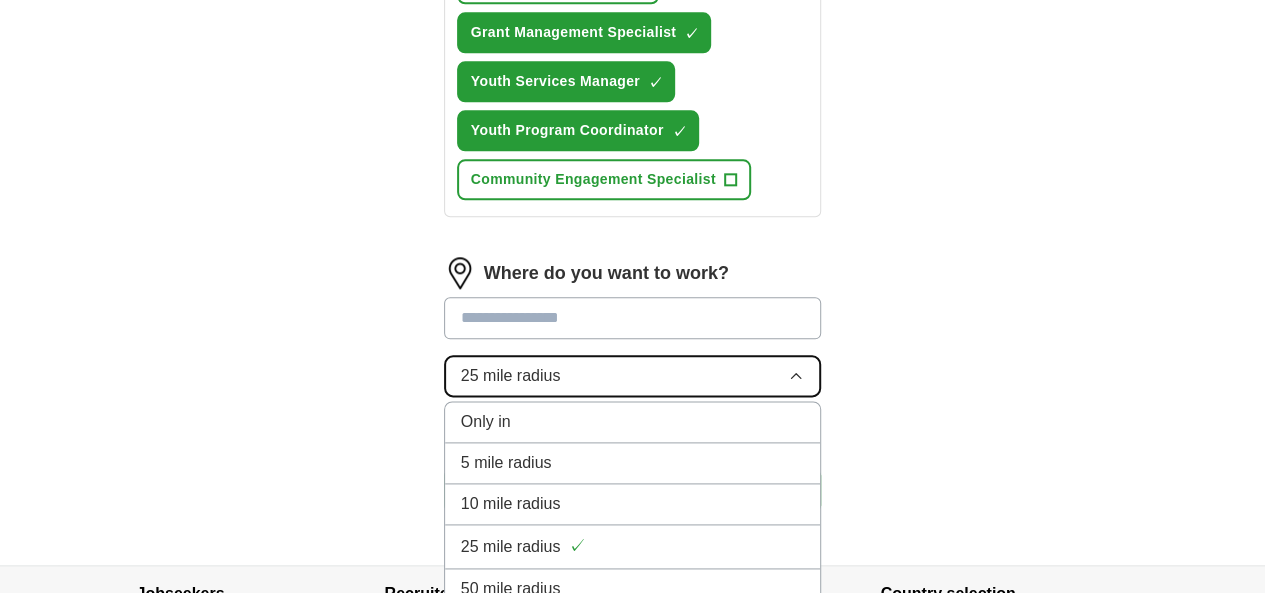 click on "25 mile radius" at bounding box center (633, 376) 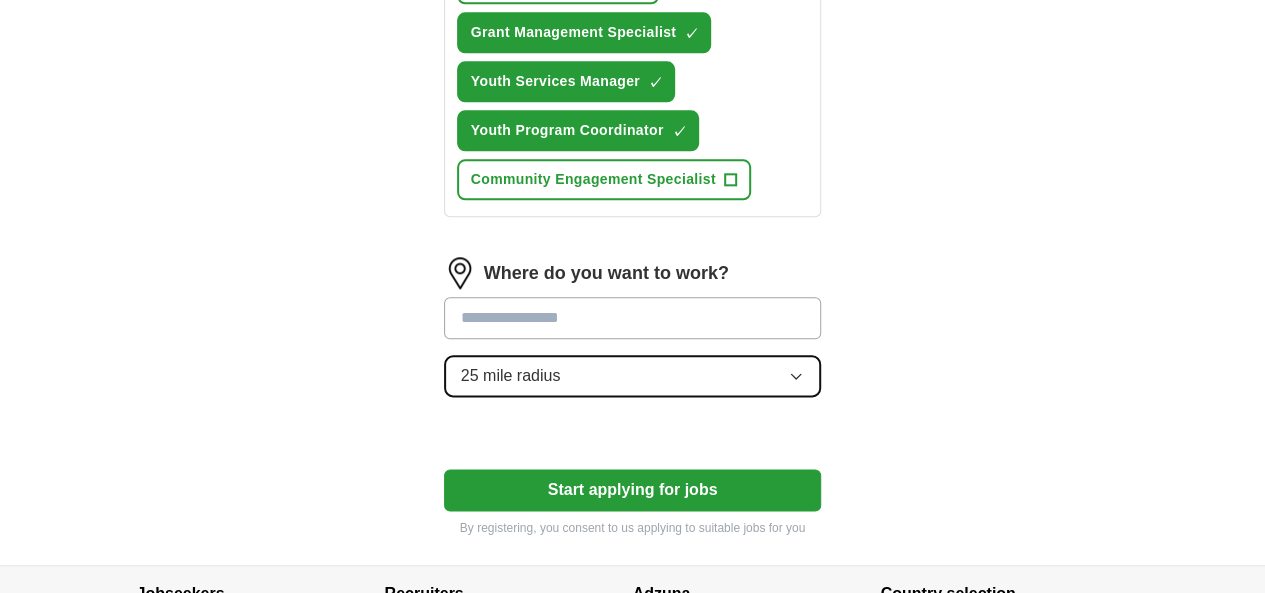 scroll, scrollTop: 1155, scrollLeft: 0, axis: vertical 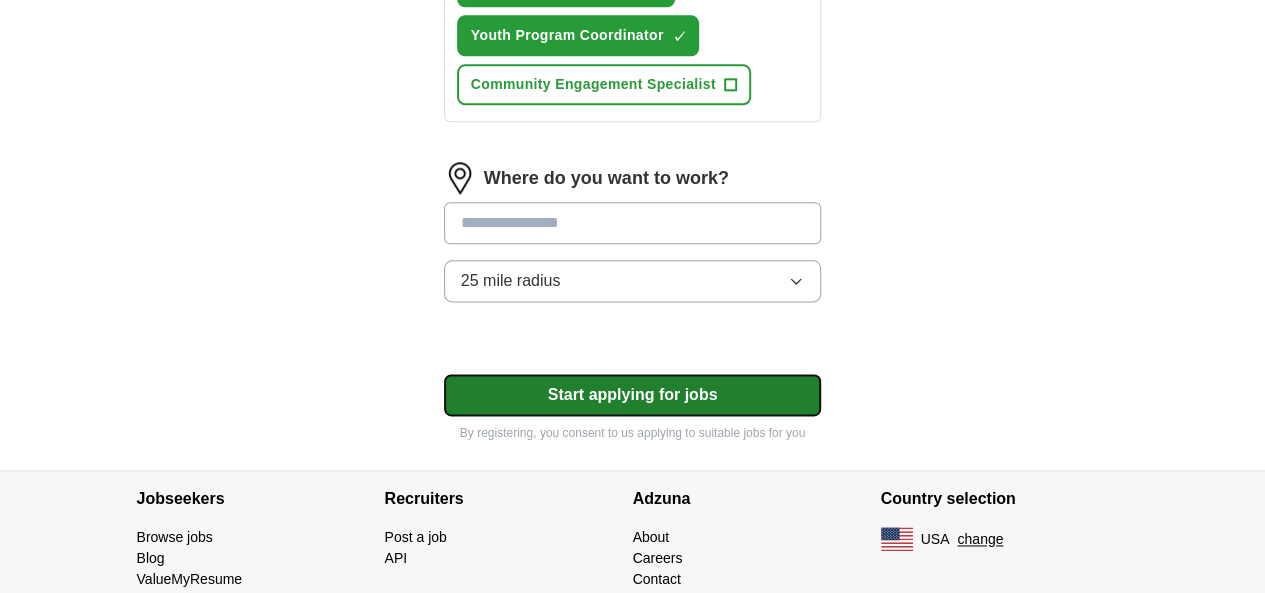 click on "Start applying for jobs" at bounding box center [633, 395] 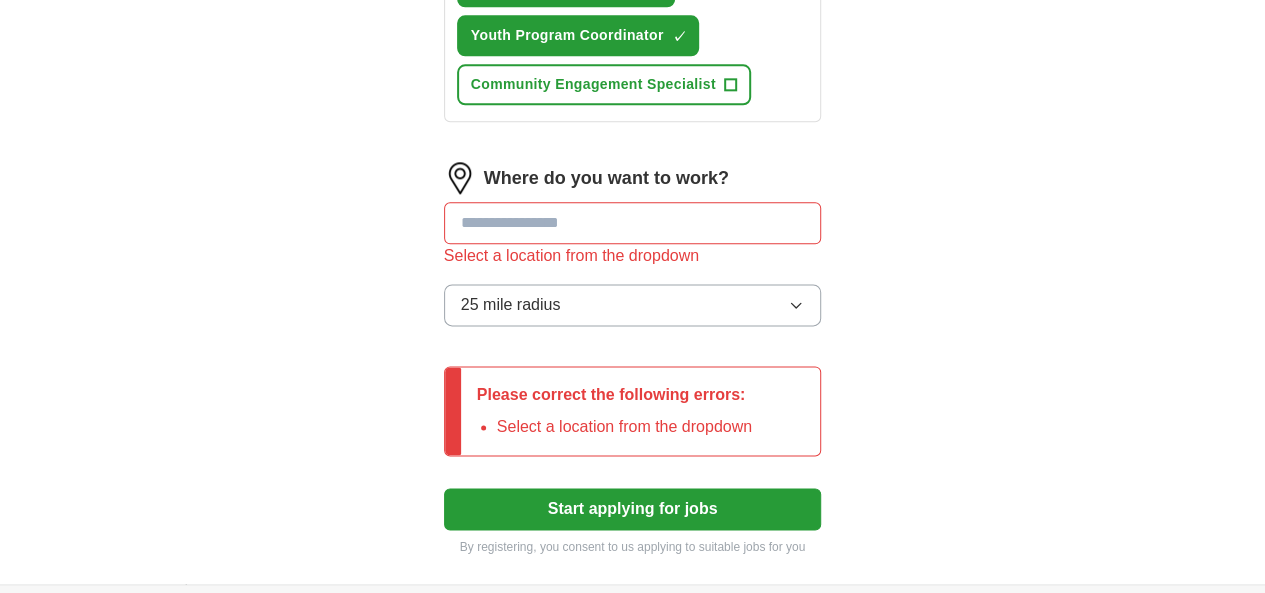 click at bounding box center (633, 223) 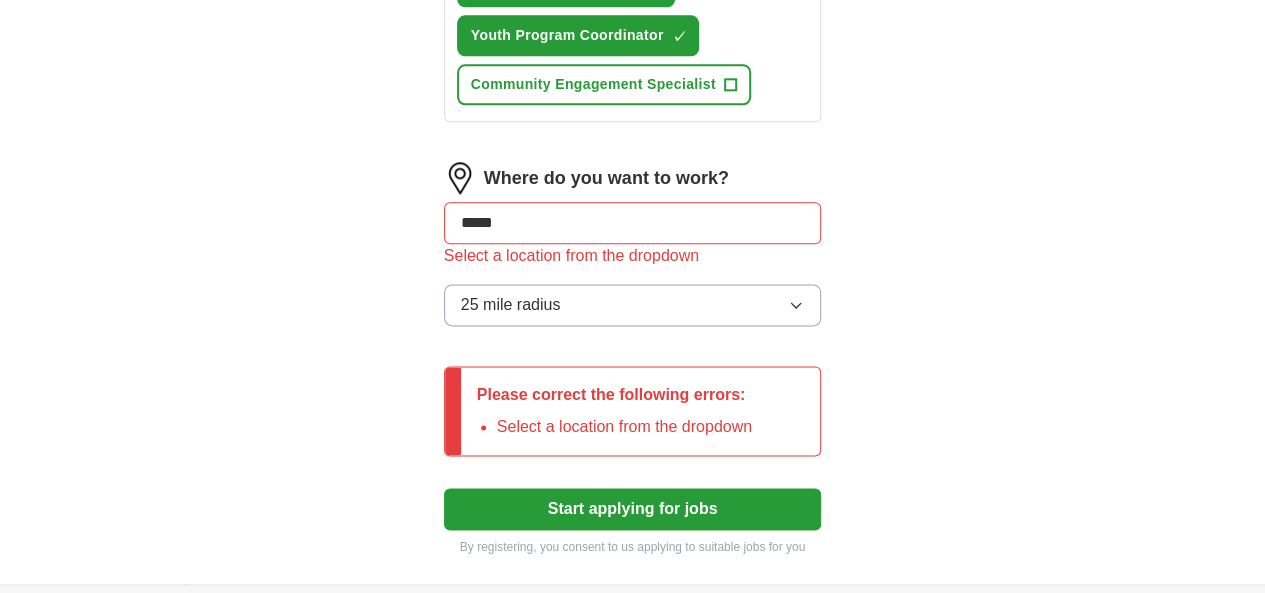 type on "******" 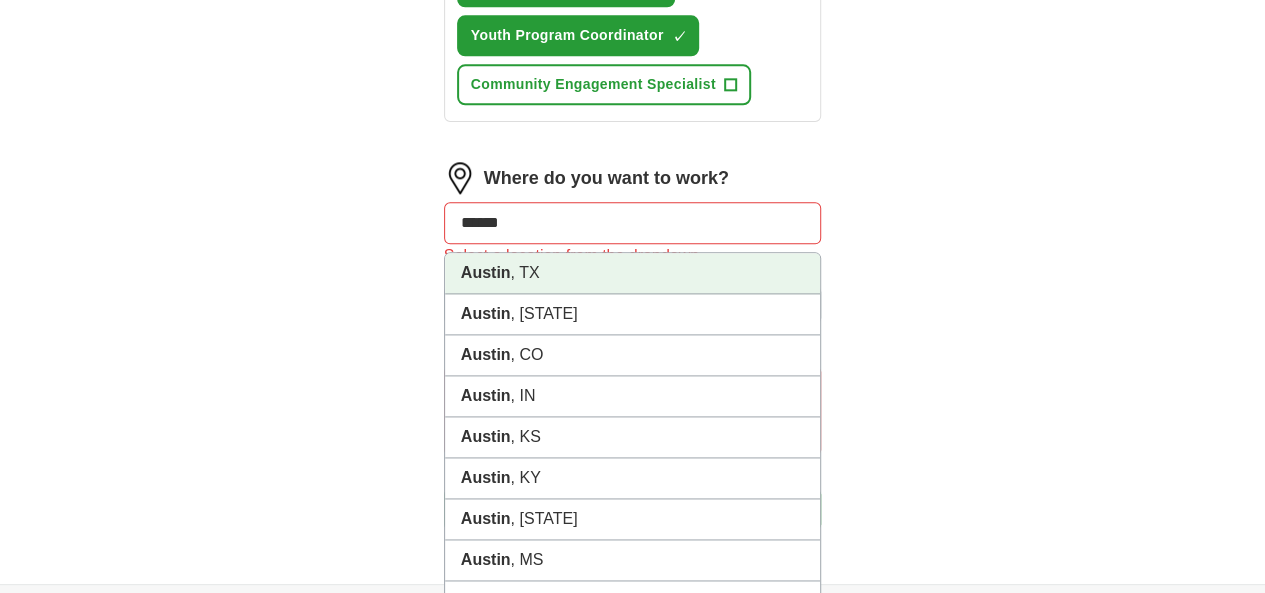 click on "[CITY] , [STATE]" at bounding box center [633, 273] 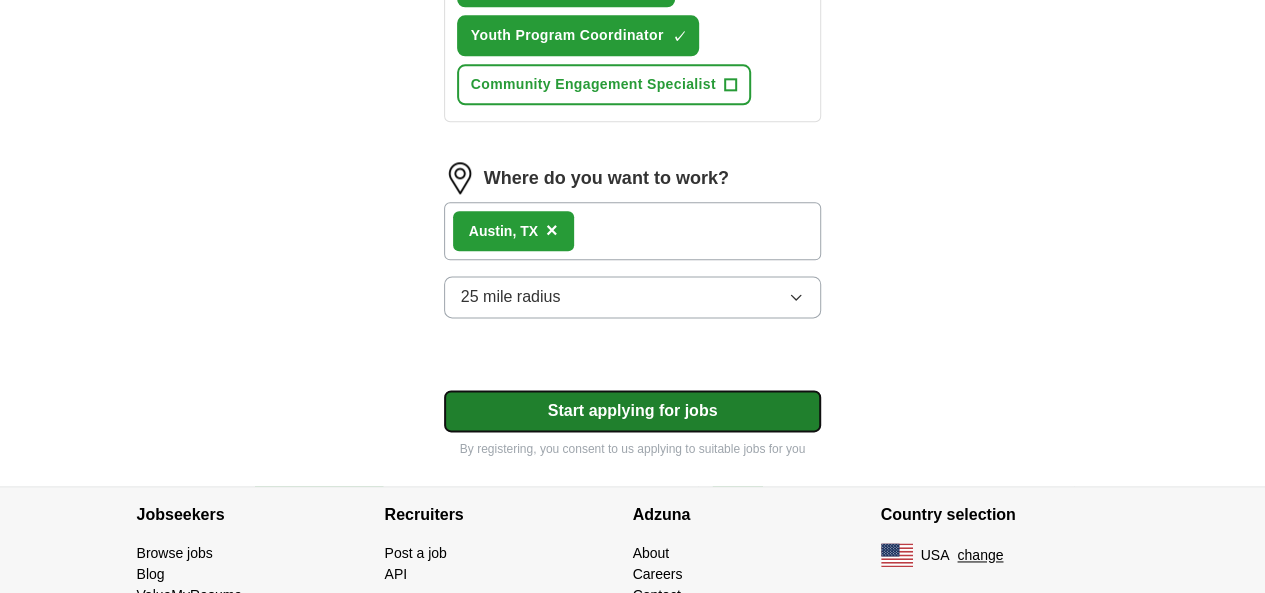 click on "Start applying for jobs" at bounding box center (633, 411) 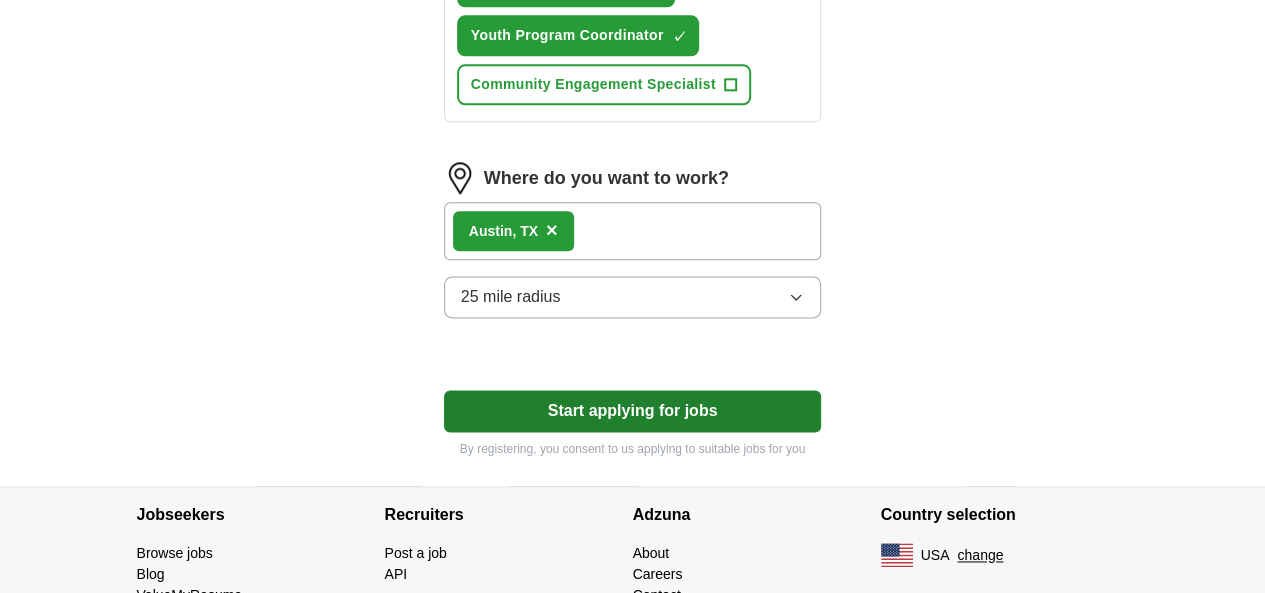 select on "**" 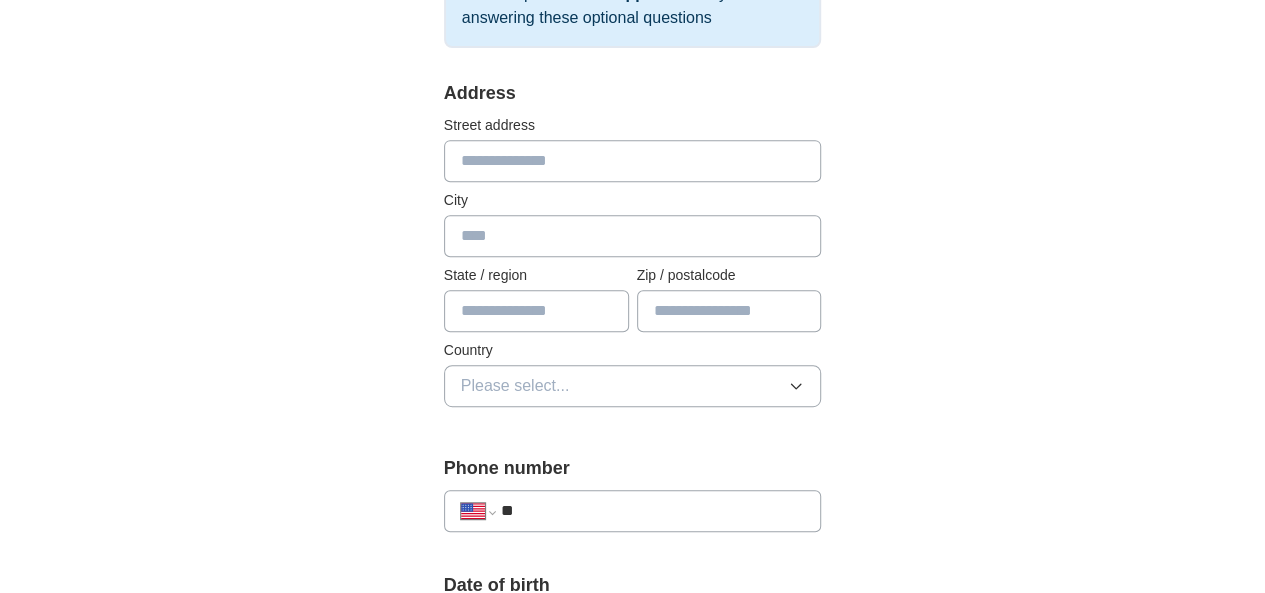scroll, scrollTop: 396, scrollLeft: 0, axis: vertical 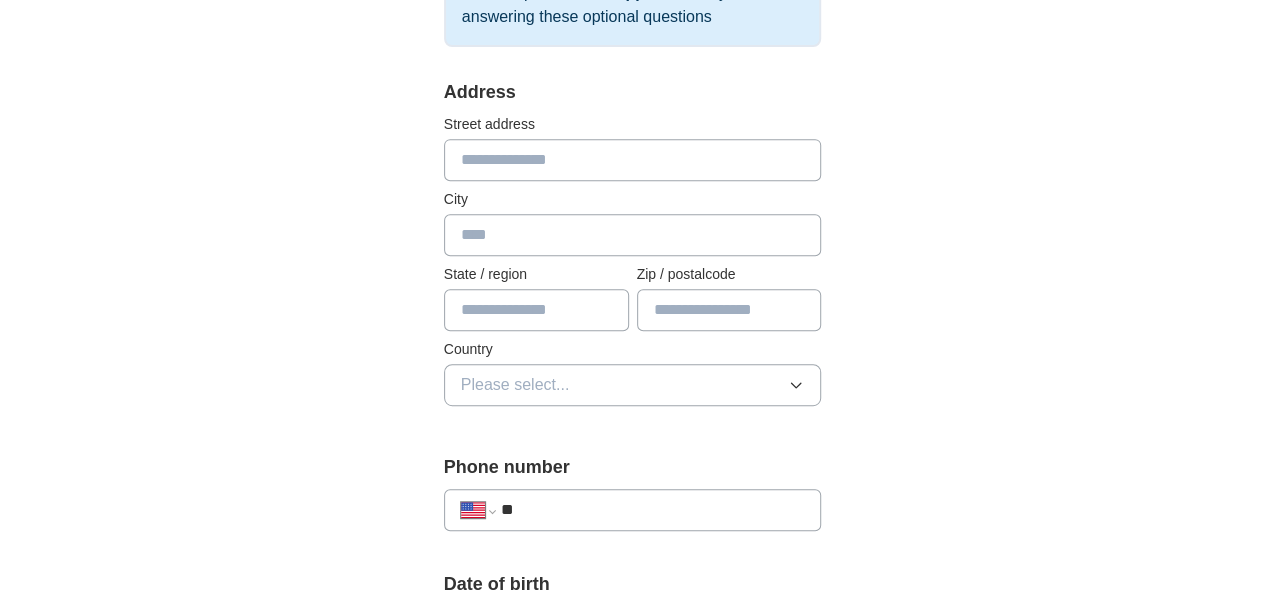 click at bounding box center (633, 160) 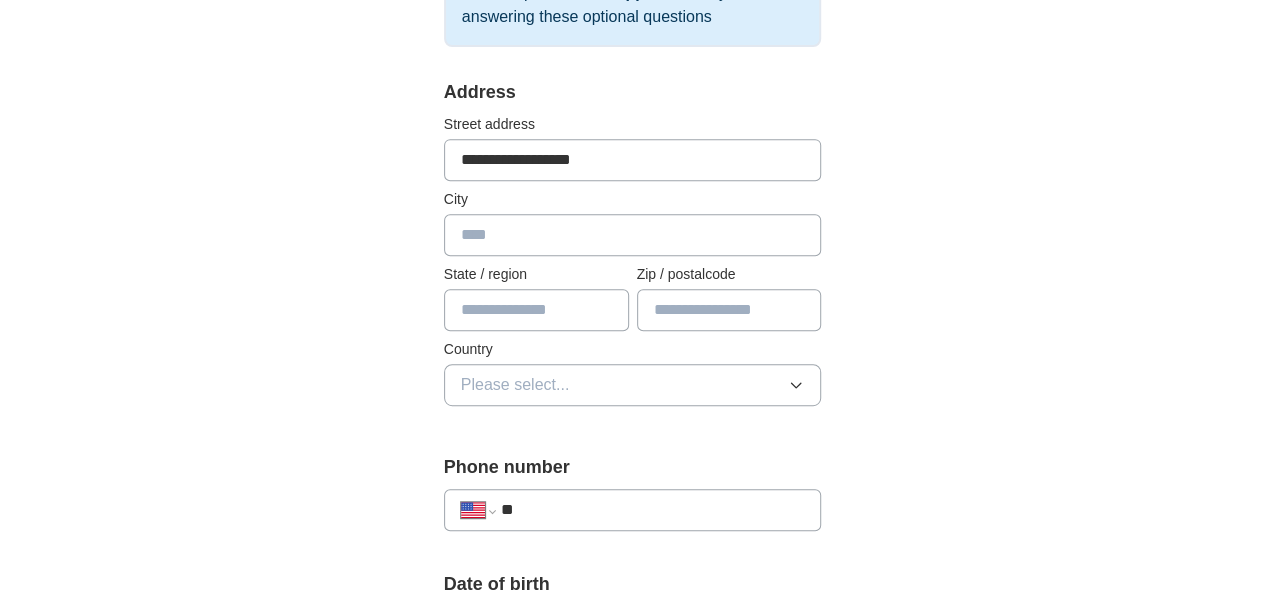 type on "**********" 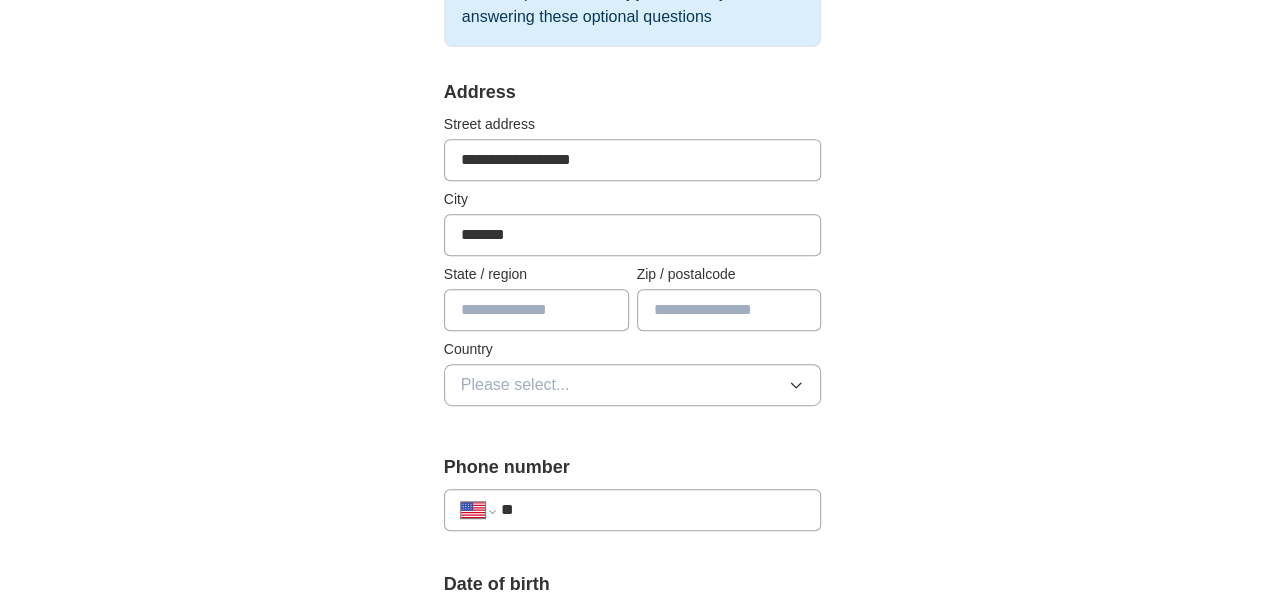type on "*******" 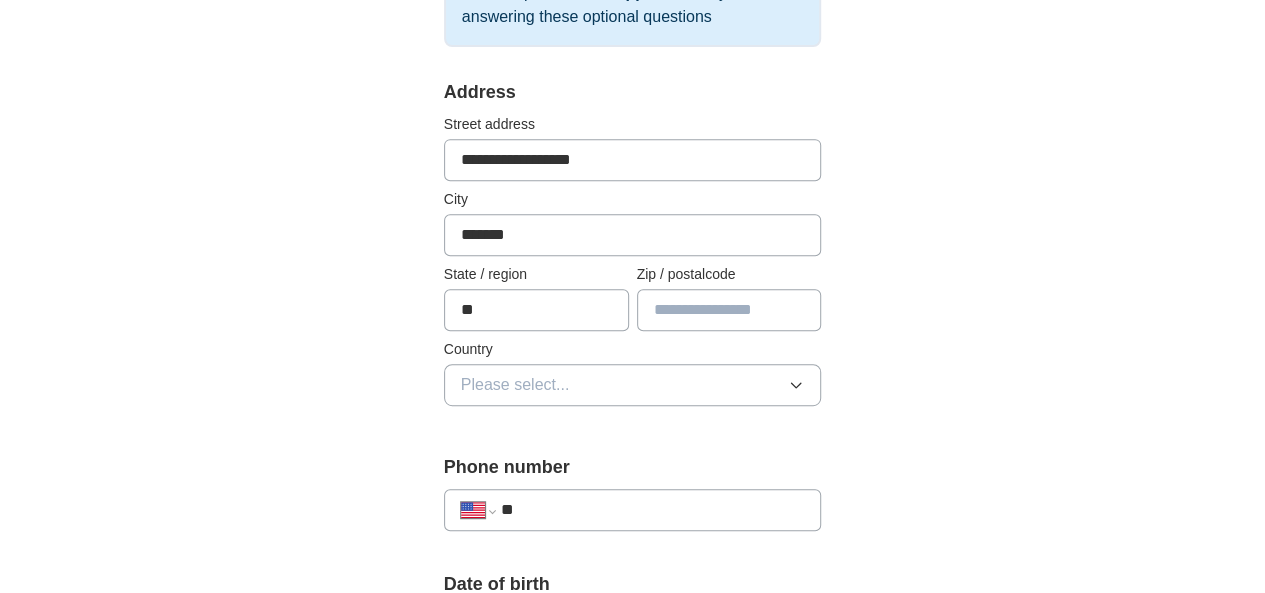 type on "**" 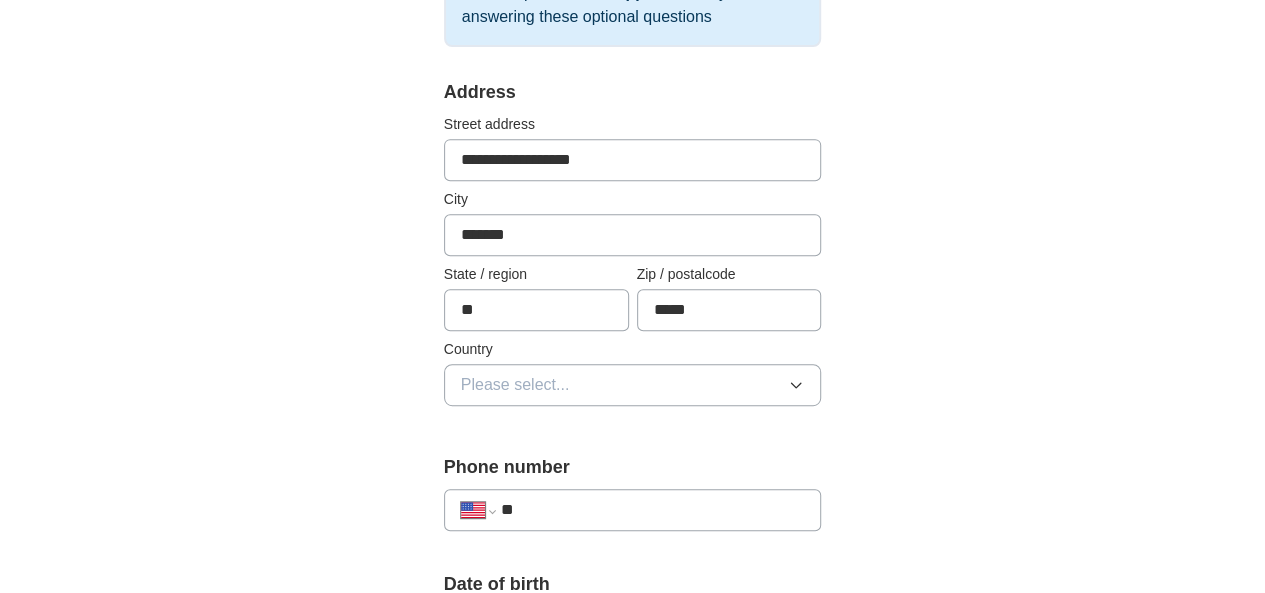 type on "*****" 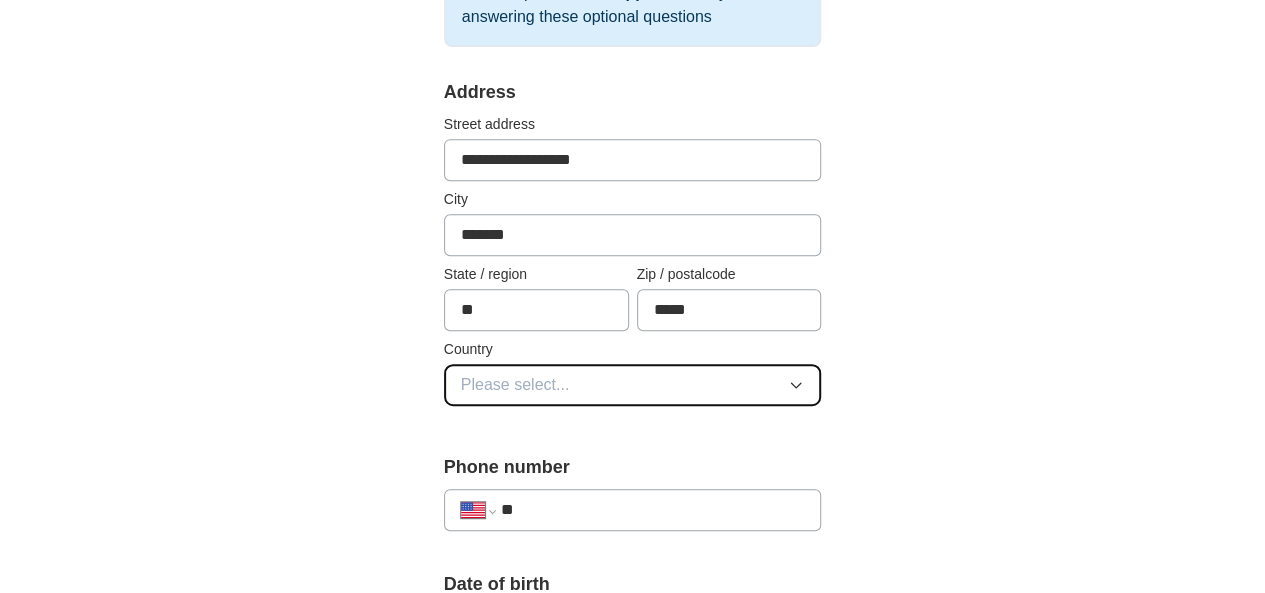 click on "Please select..." at bounding box center (633, 385) 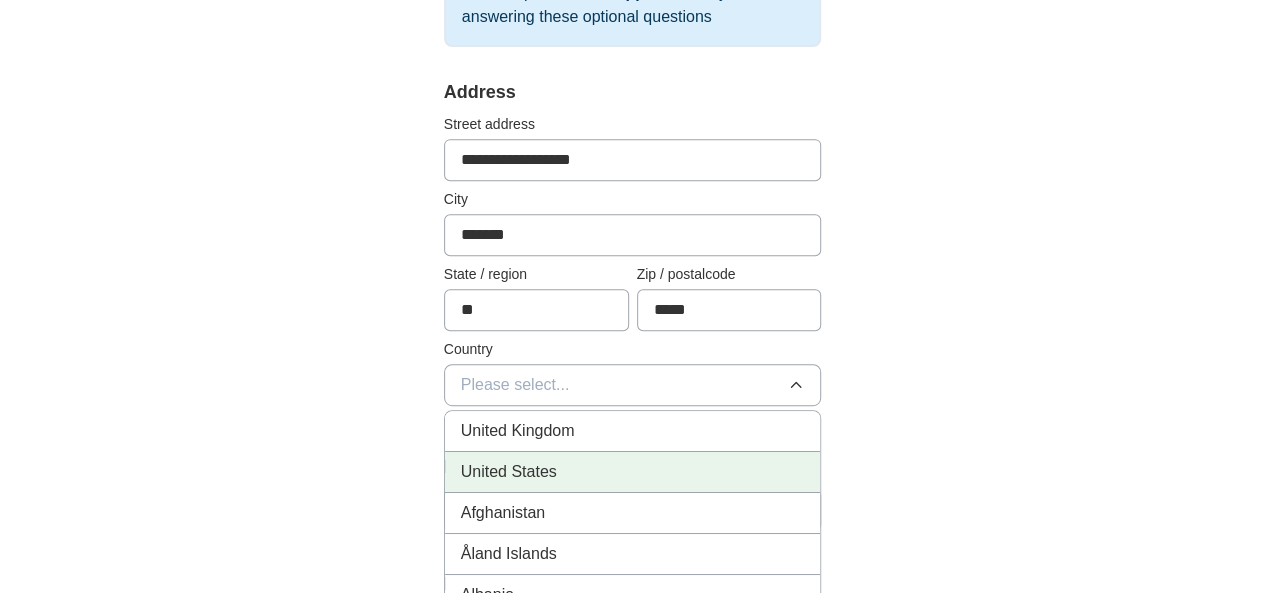 click on "United States" at bounding box center (633, 472) 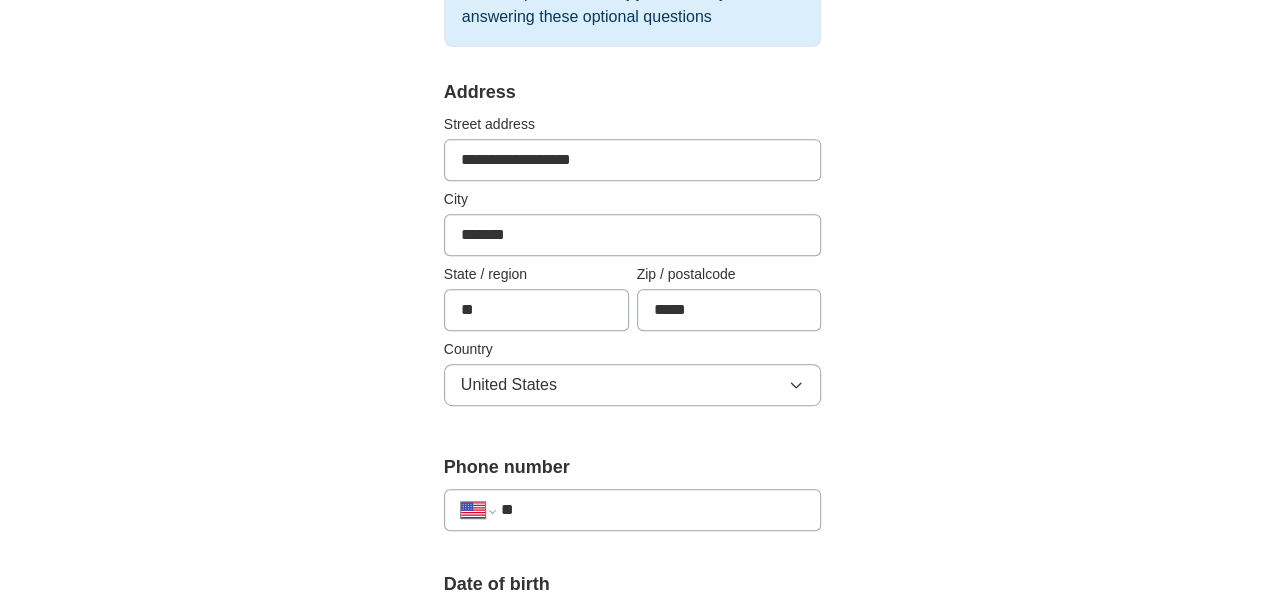 click on "**" at bounding box center (653, 510) 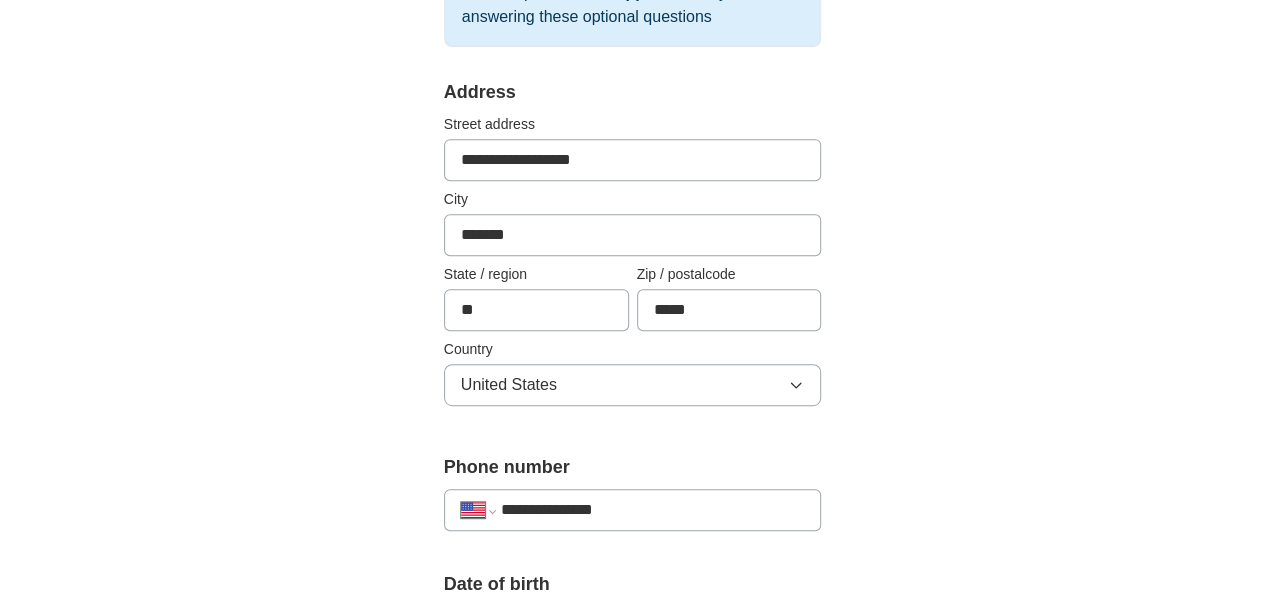 type on "**********" 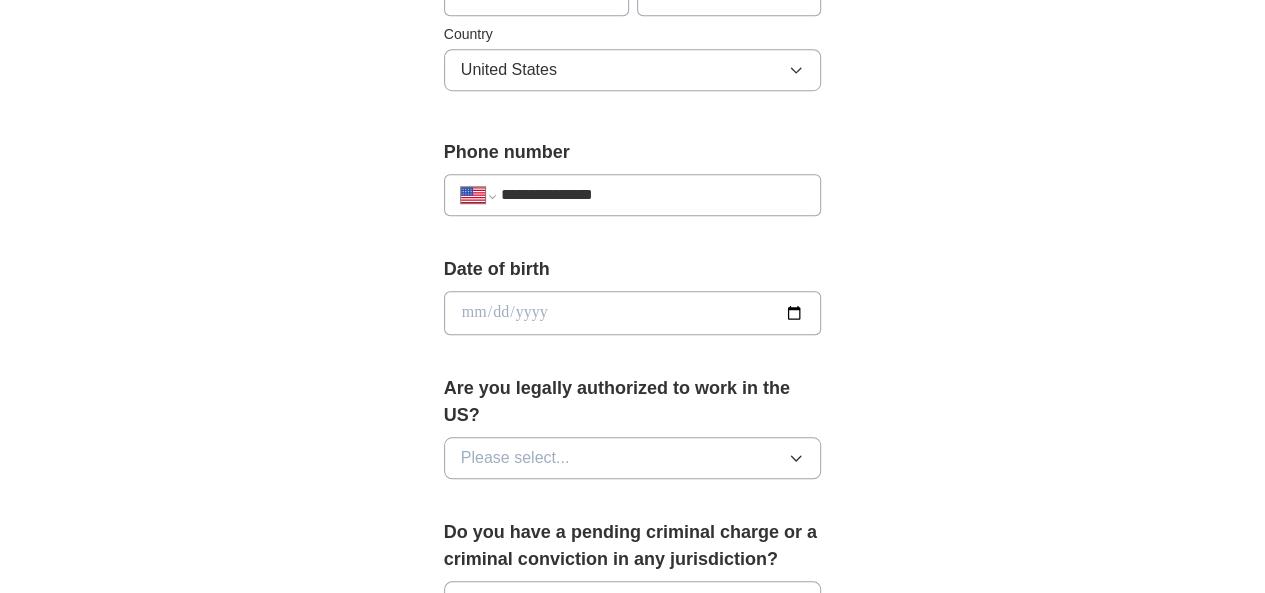 scroll, scrollTop: 730, scrollLeft: 0, axis: vertical 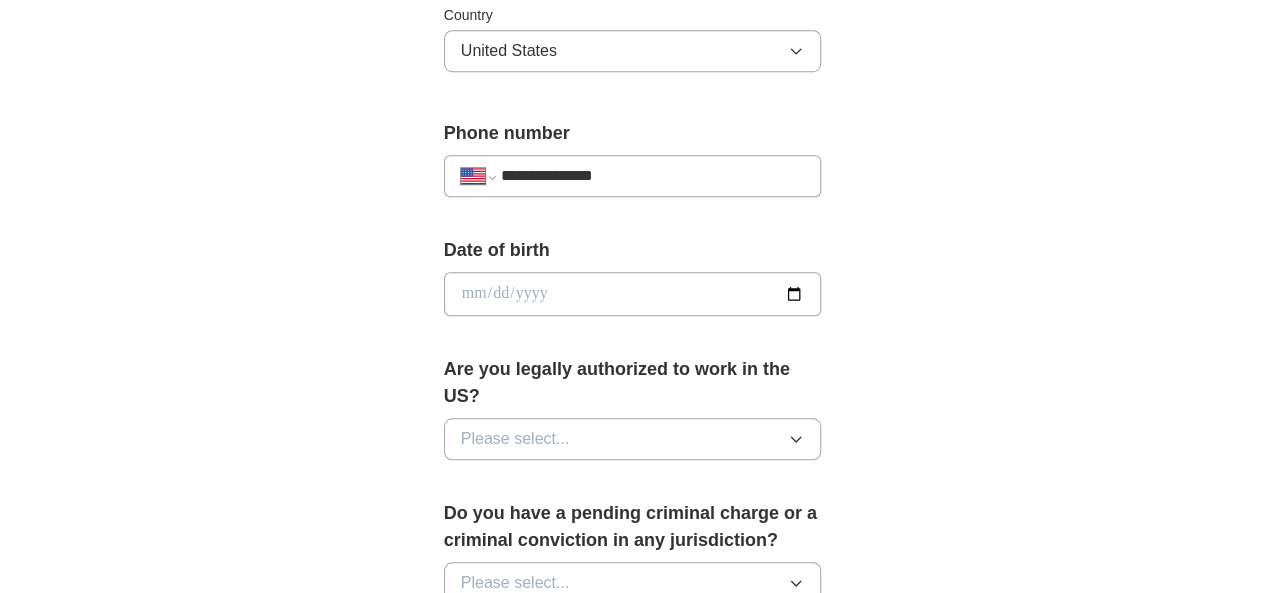 click at bounding box center [633, 294] 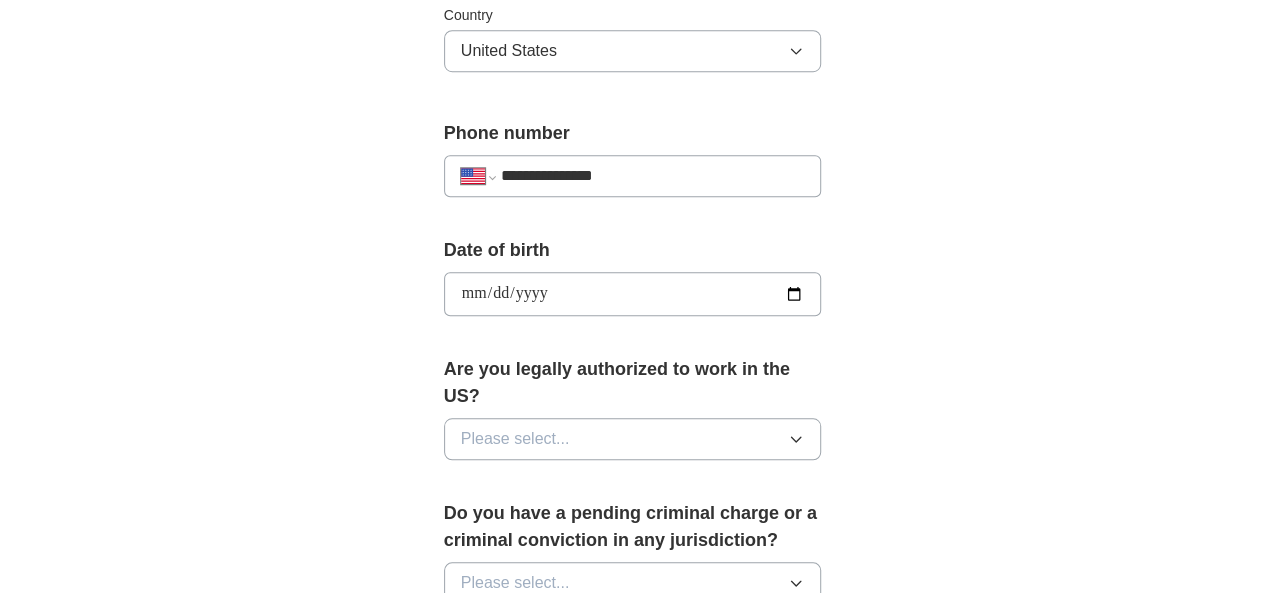 type on "**********" 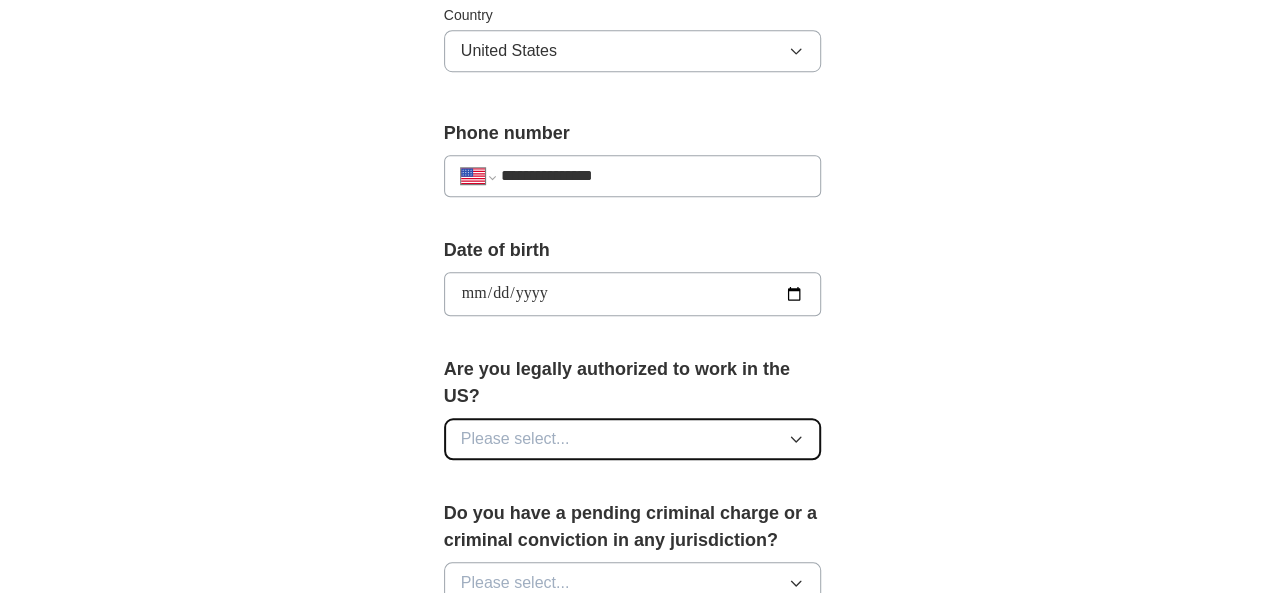 click on "Please select..." at bounding box center (633, 439) 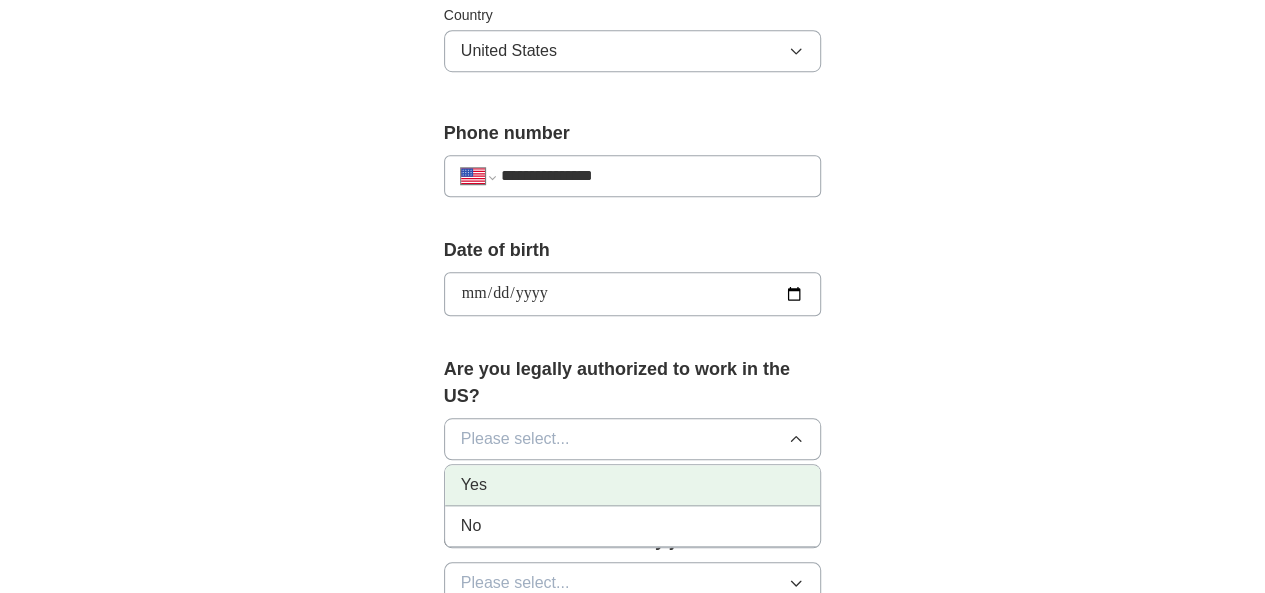 click on "Yes" at bounding box center (633, 485) 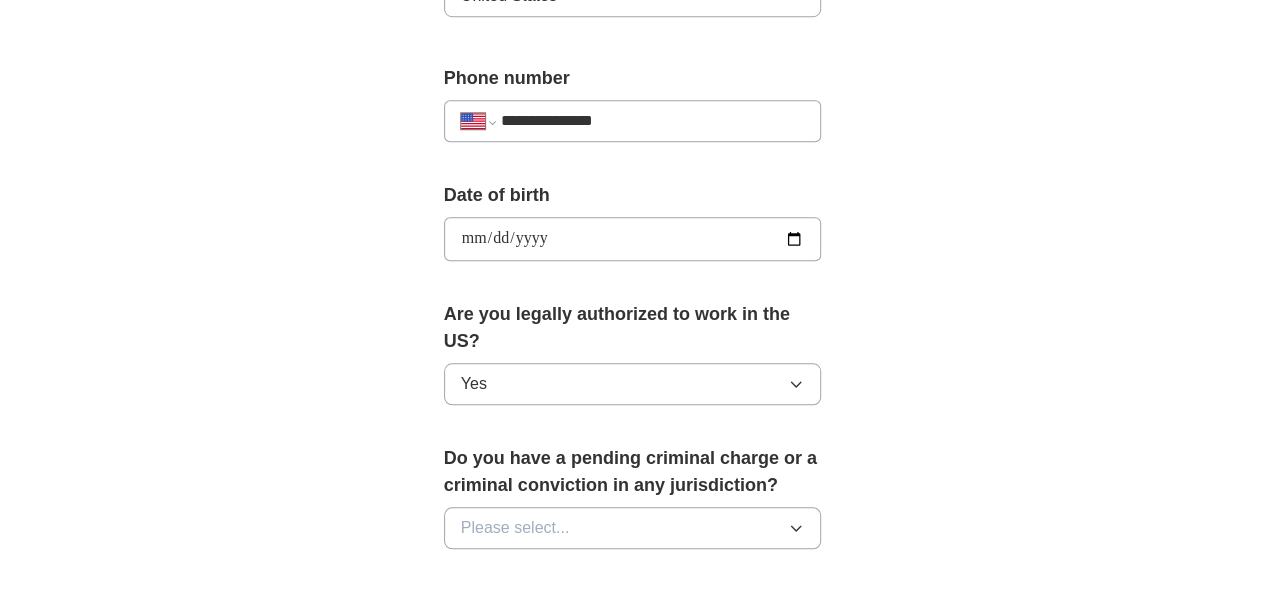 scroll, scrollTop: 784, scrollLeft: 0, axis: vertical 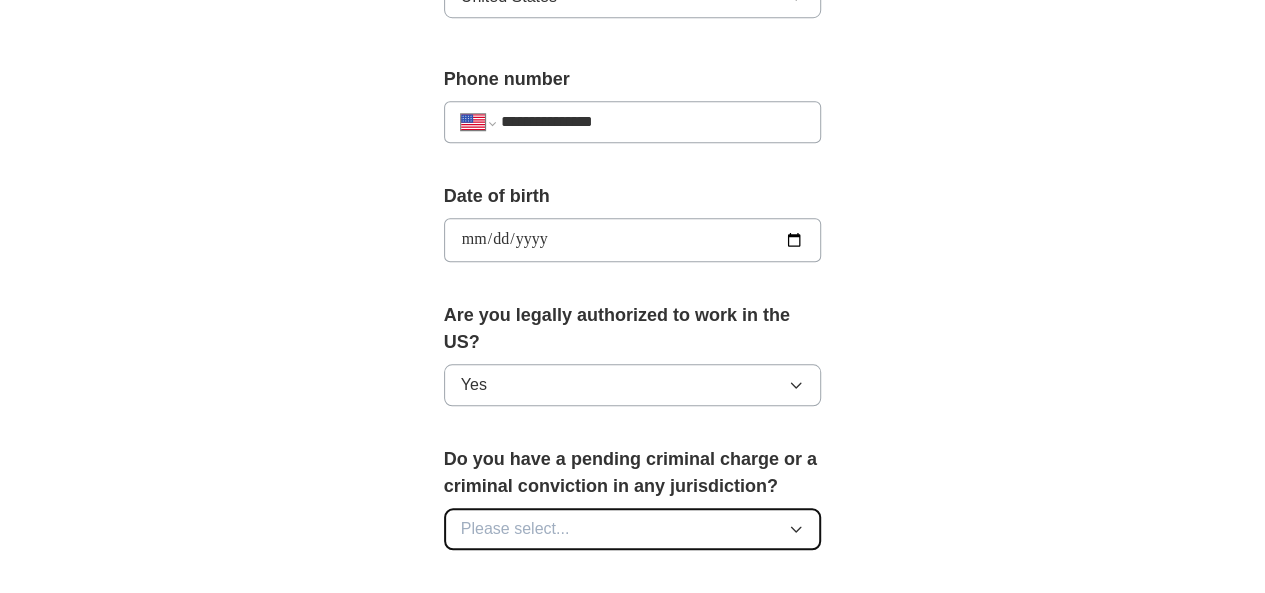 click on "Please select..." at bounding box center (633, 529) 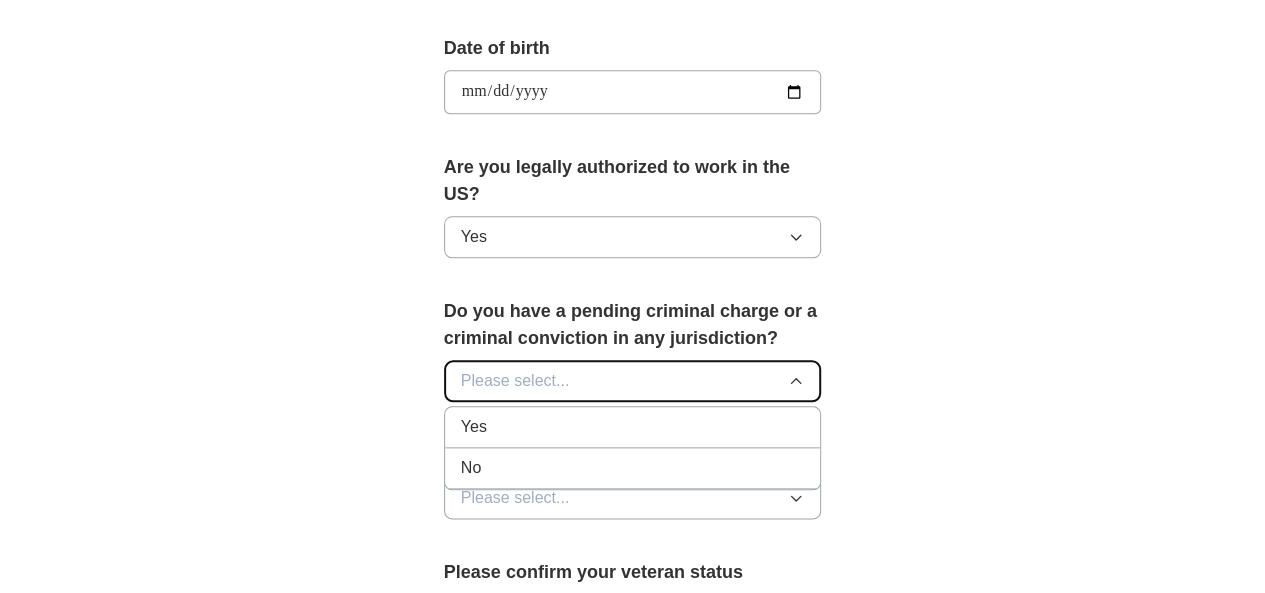 scroll, scrollTop: 933, scrollLeft: 0, axis: vertical 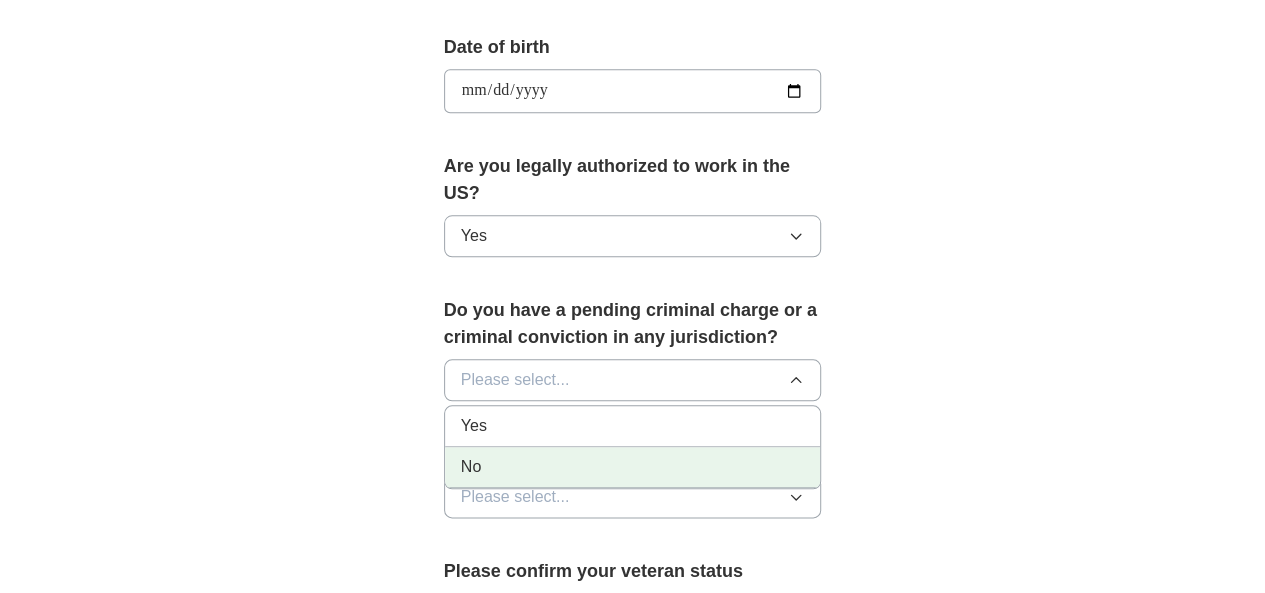 click on "No" at bounding box center [633, 467] 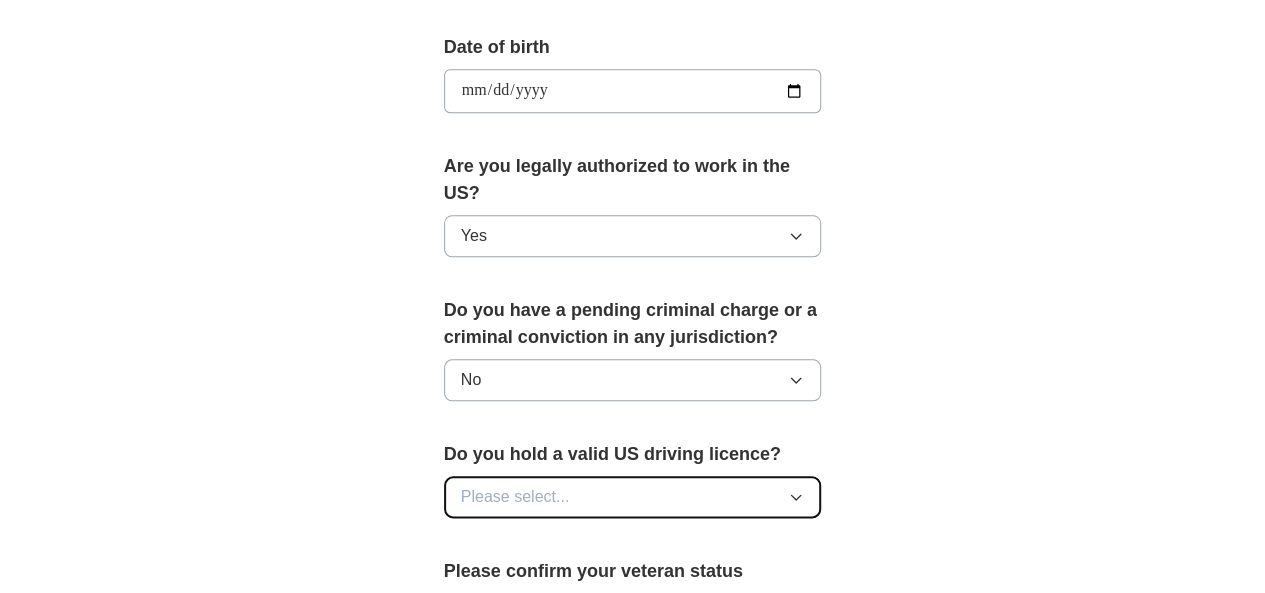 click on "Please select..." at bounding box center (515, 497) 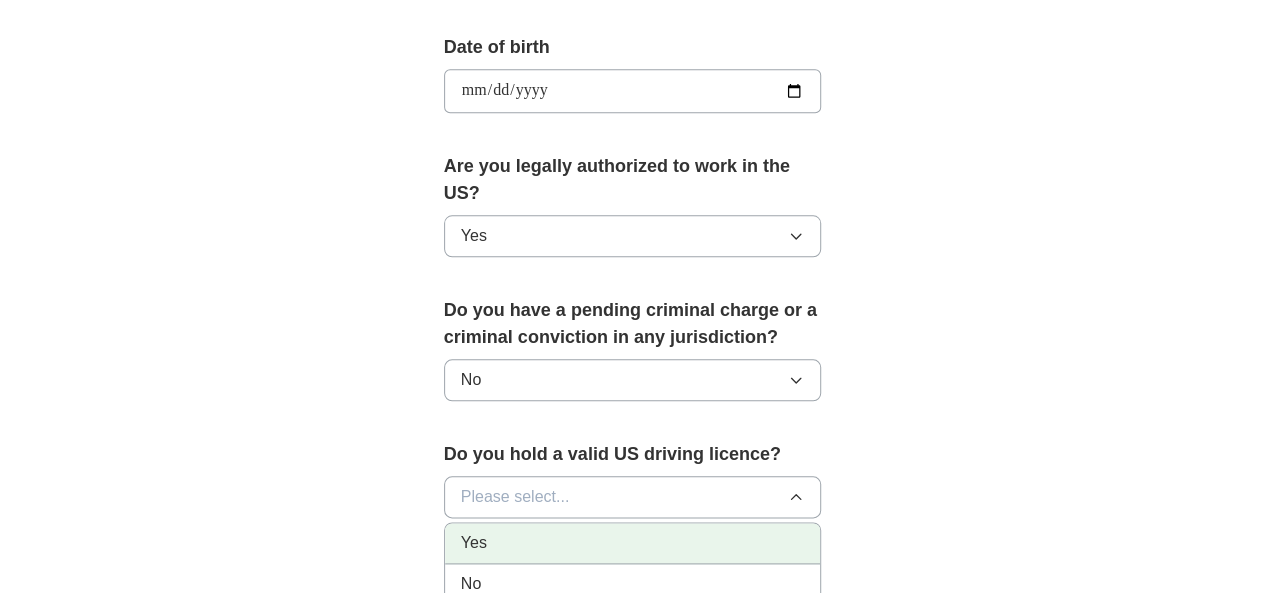 click on "Yes" at bounding box center [633, 543] 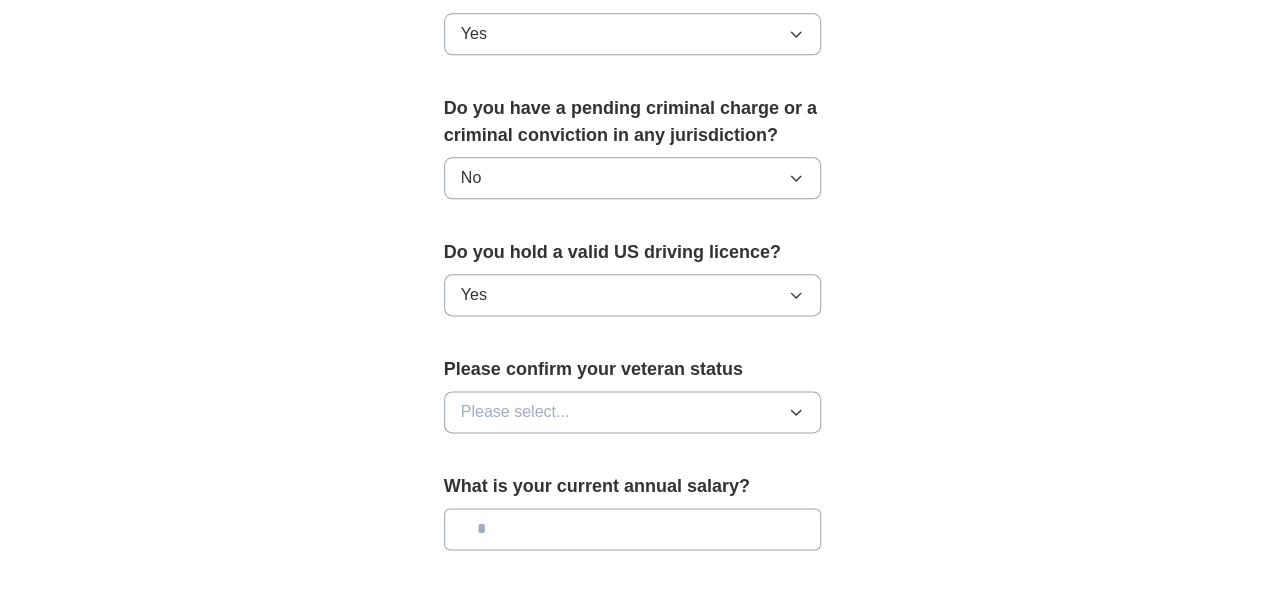 scroll, scrollTop: 1136, scrollLeft: 0, axis: vertical 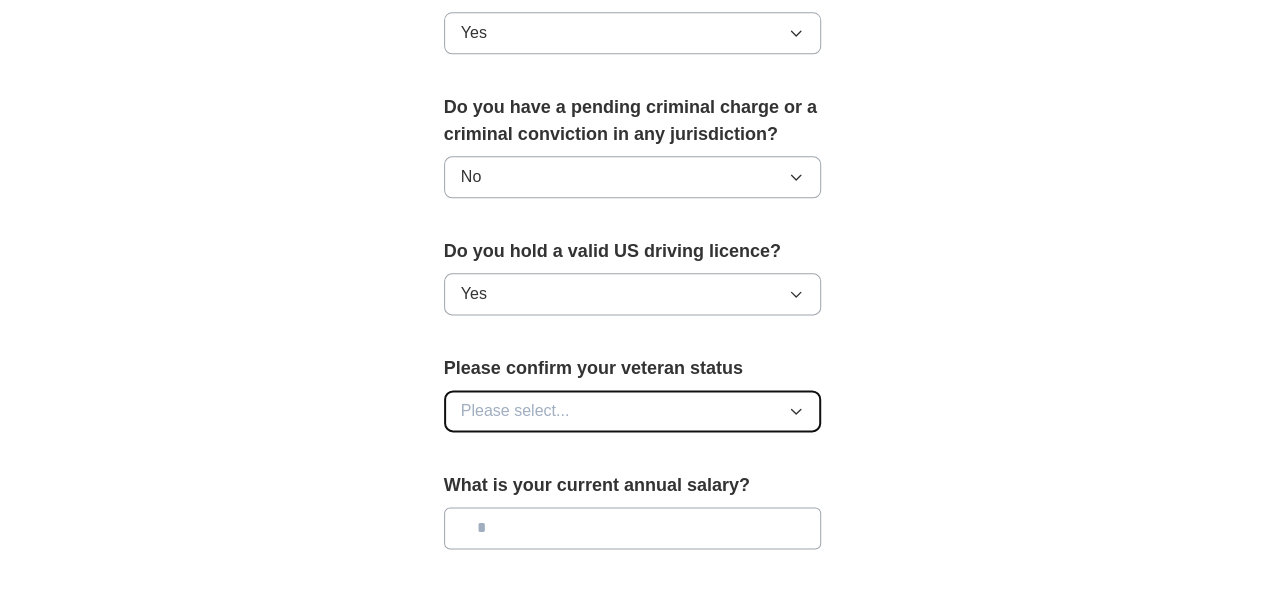 click on "Please select..." at bounding box center (515, 411) 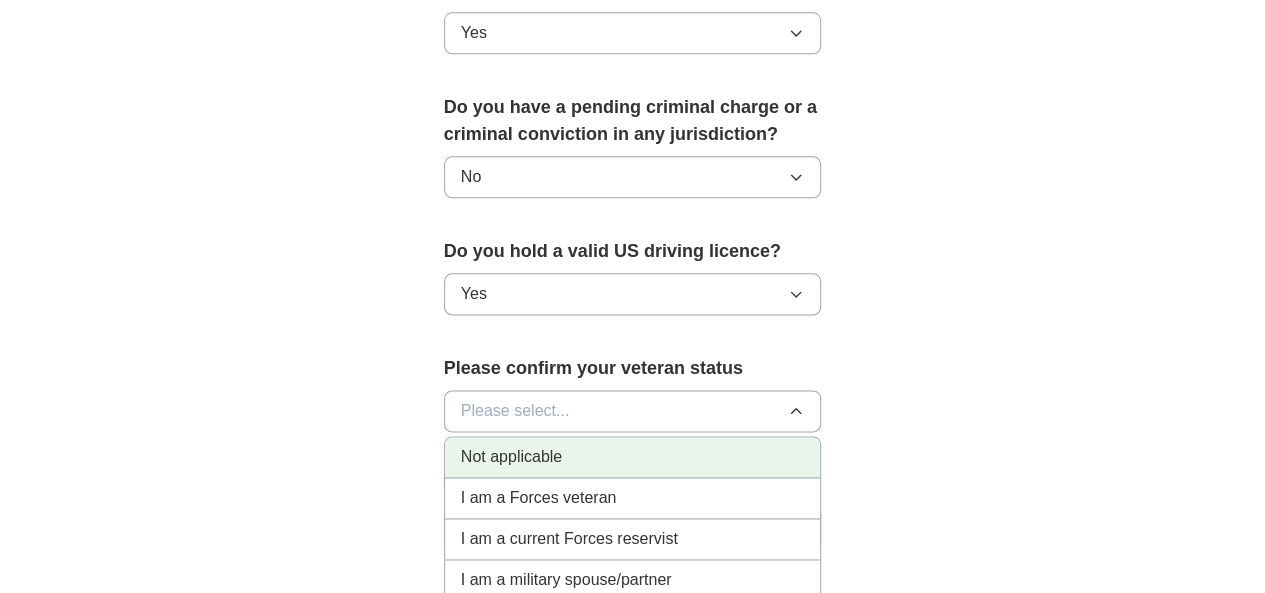 click on "Not applicable" at bounding box center (511, 457) 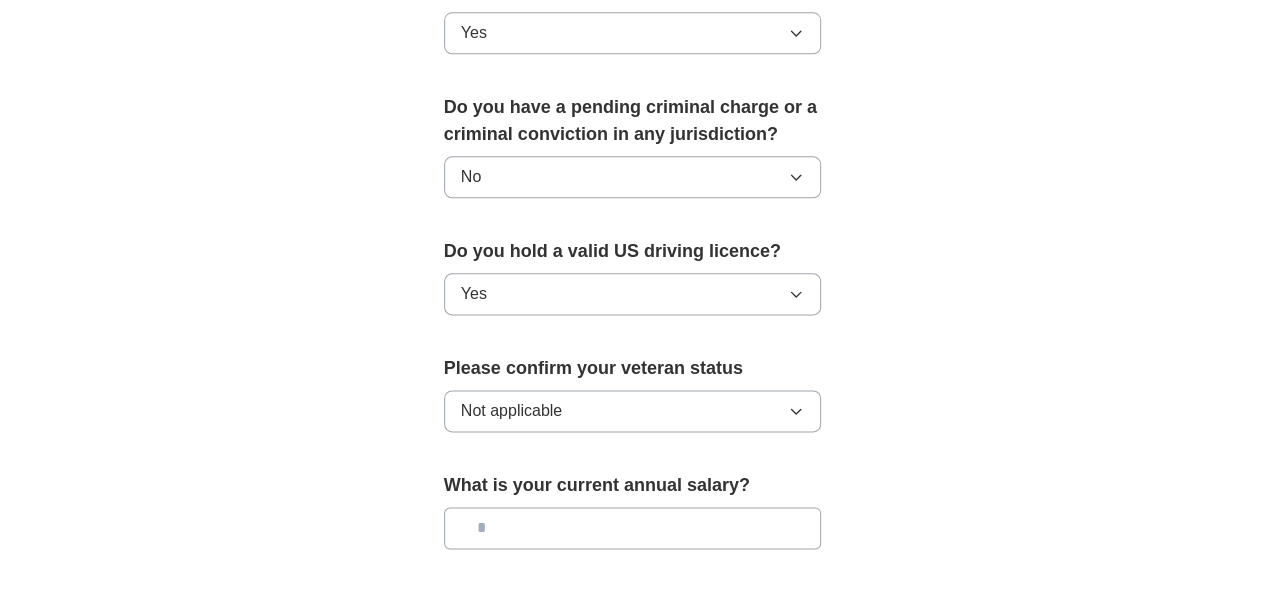 scroll, scrollTop: 1281, scrollLeft: 0, axis: vertical 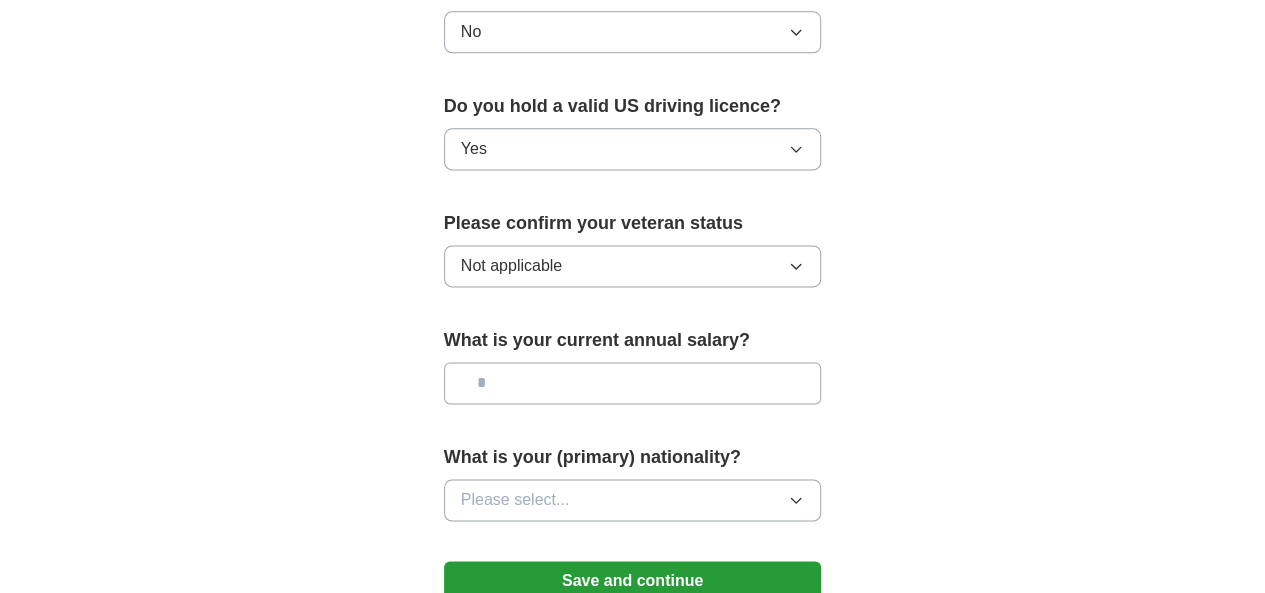 click at bounding box center [633, 383] 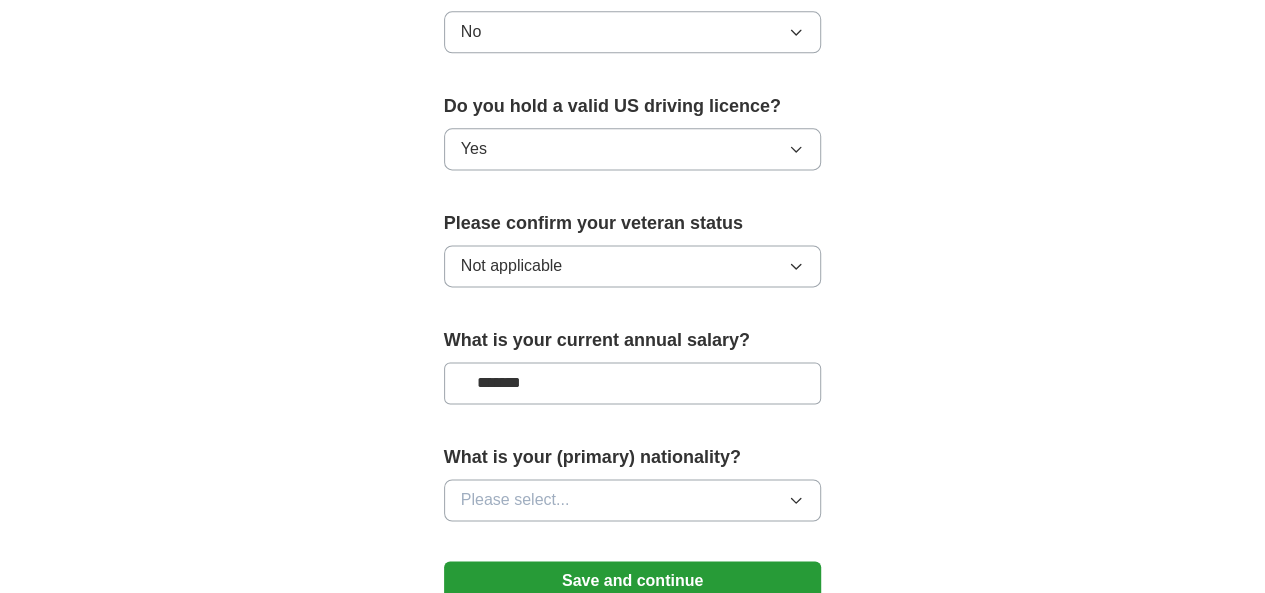 type on "*******" 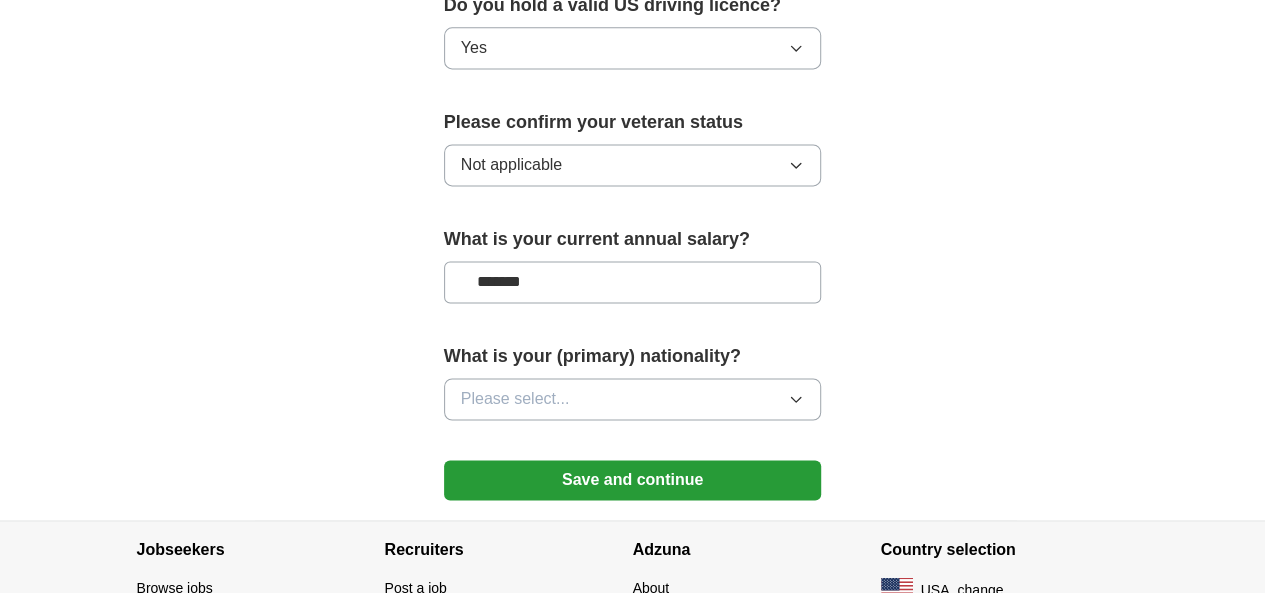 scroll, scrollTop: 1381, scrollLeft: 0, axis: vertical 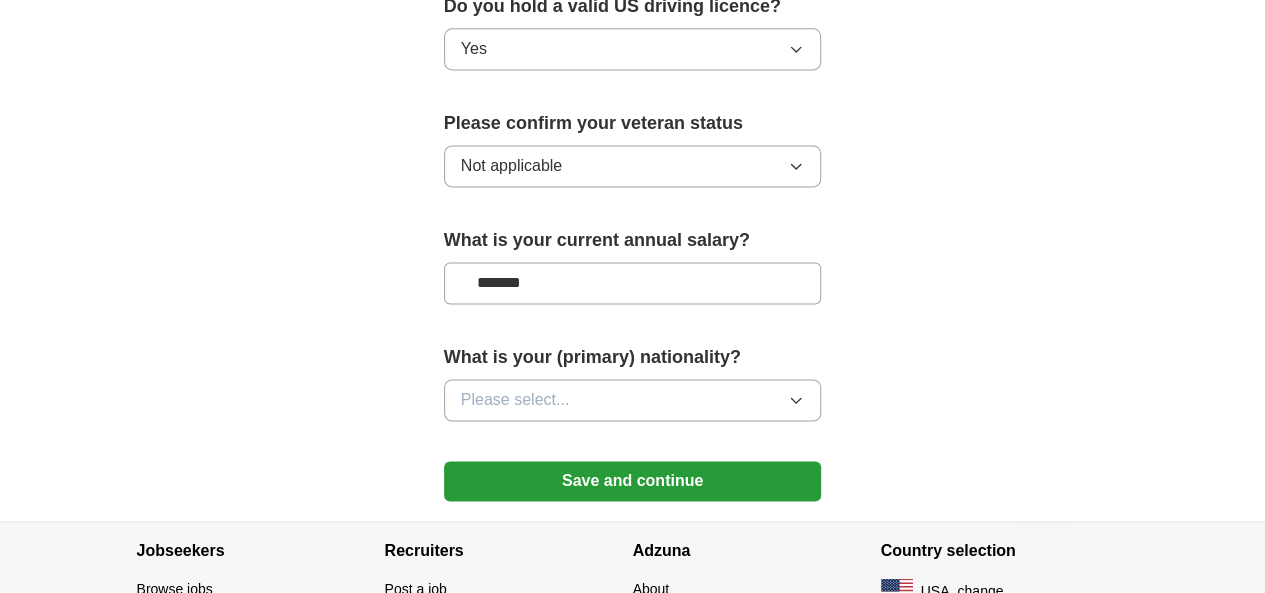 click on "*******" at bounding box center [633, 283] 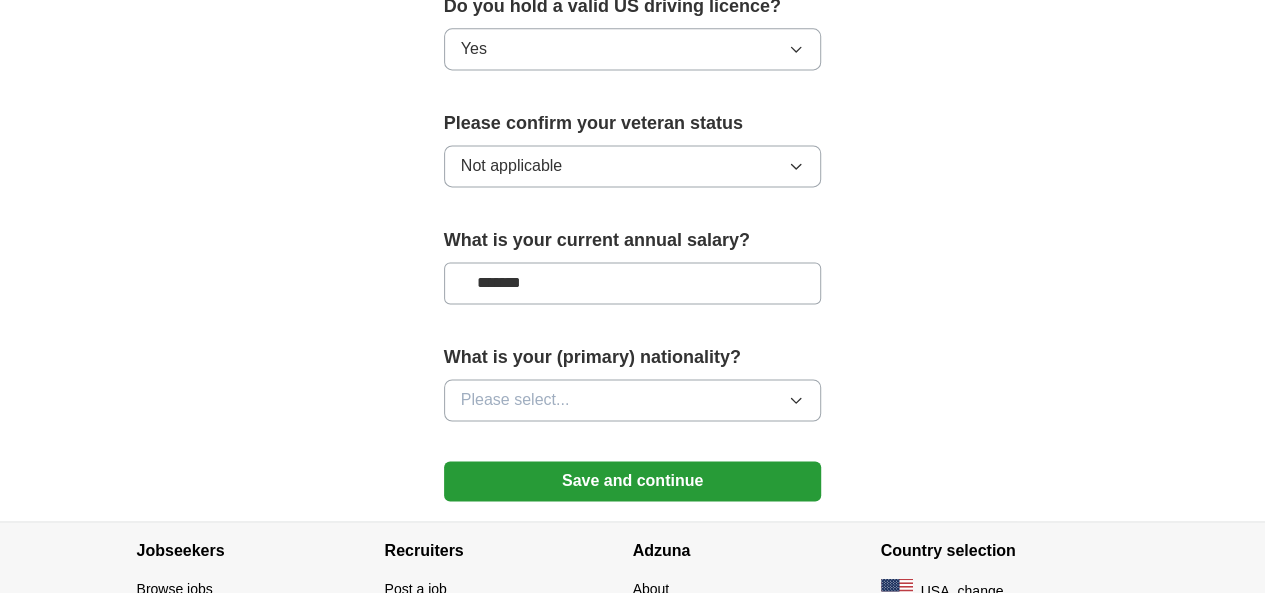 type on "*******" 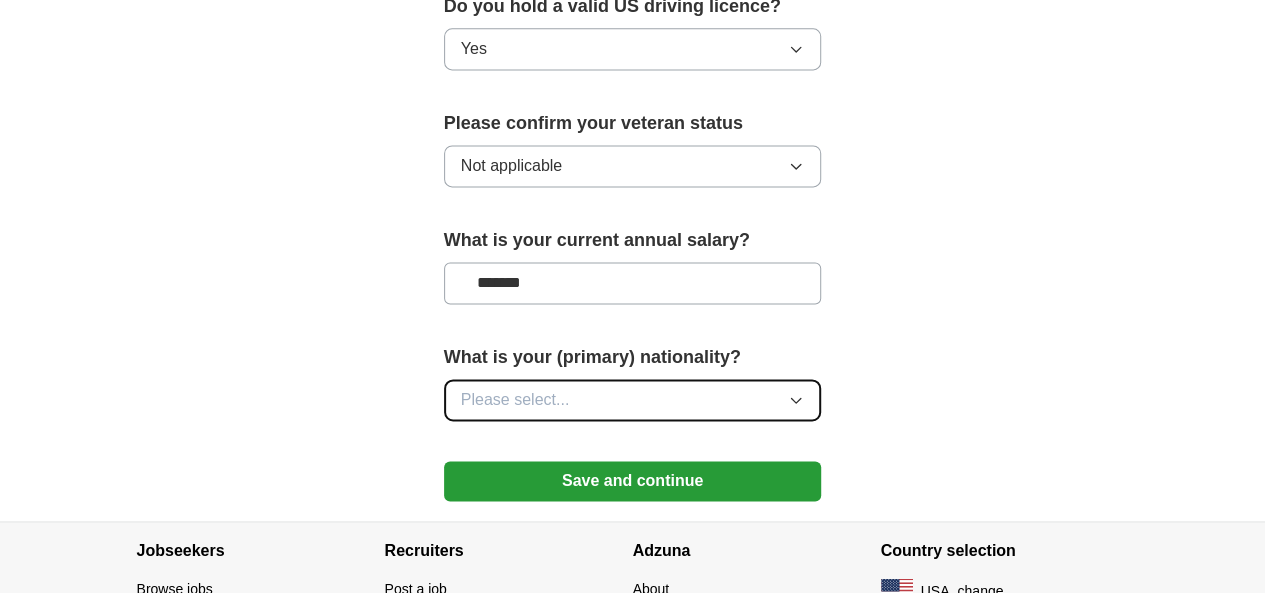 click on "Please select..." at bounding box center [633, 400] 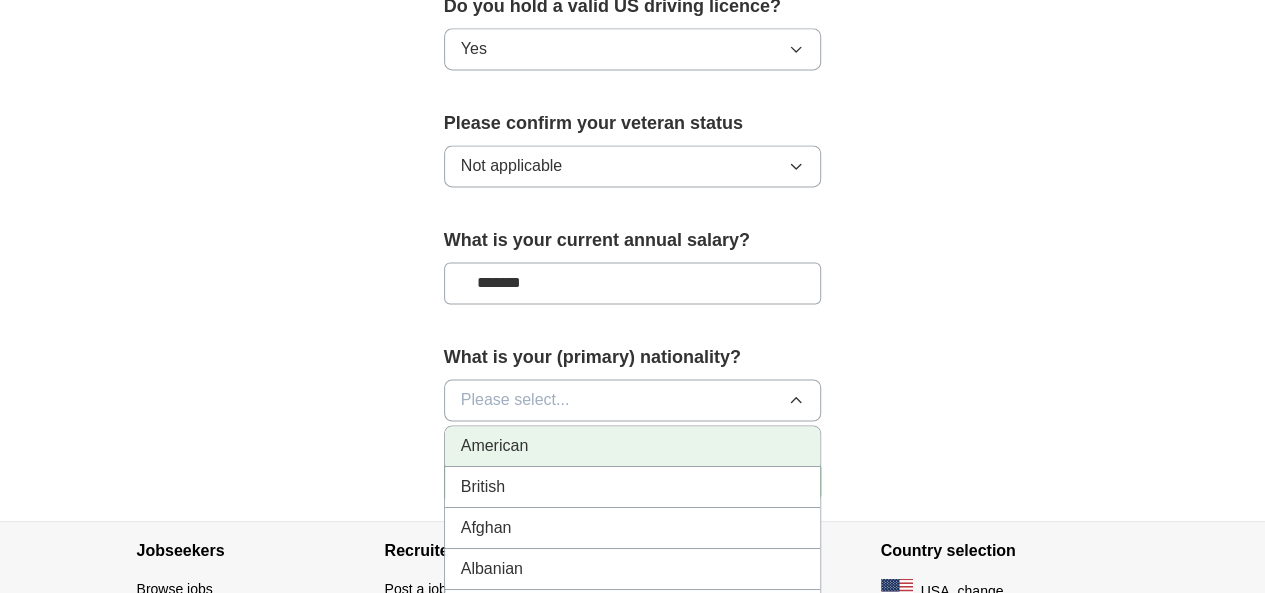 click on "American" at bounding box center (633, 446) 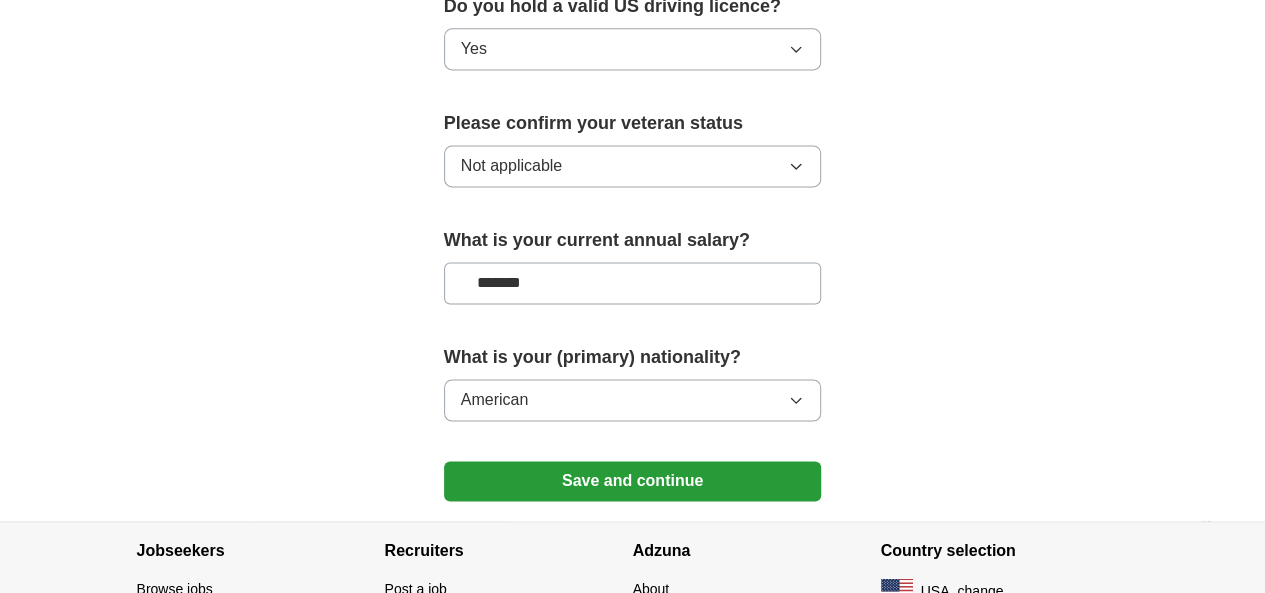 scroll, scrollTop: 1475, scrollLeft: 0, axis: vertical 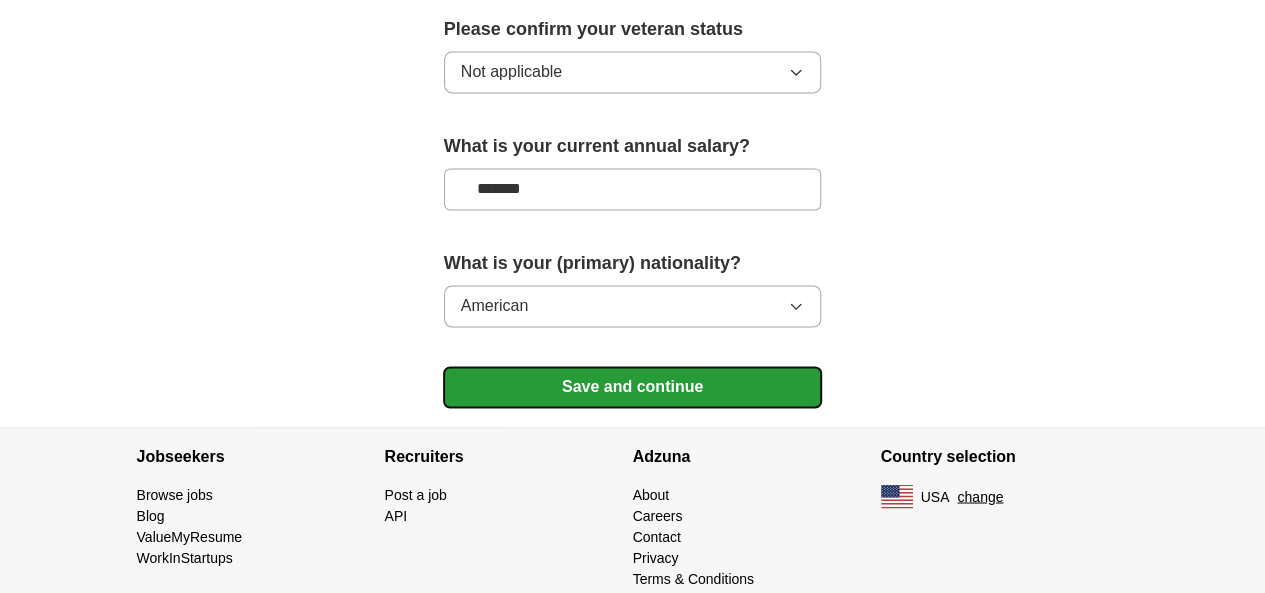 click on "Save and continue" at bounding box center (633, 387) 